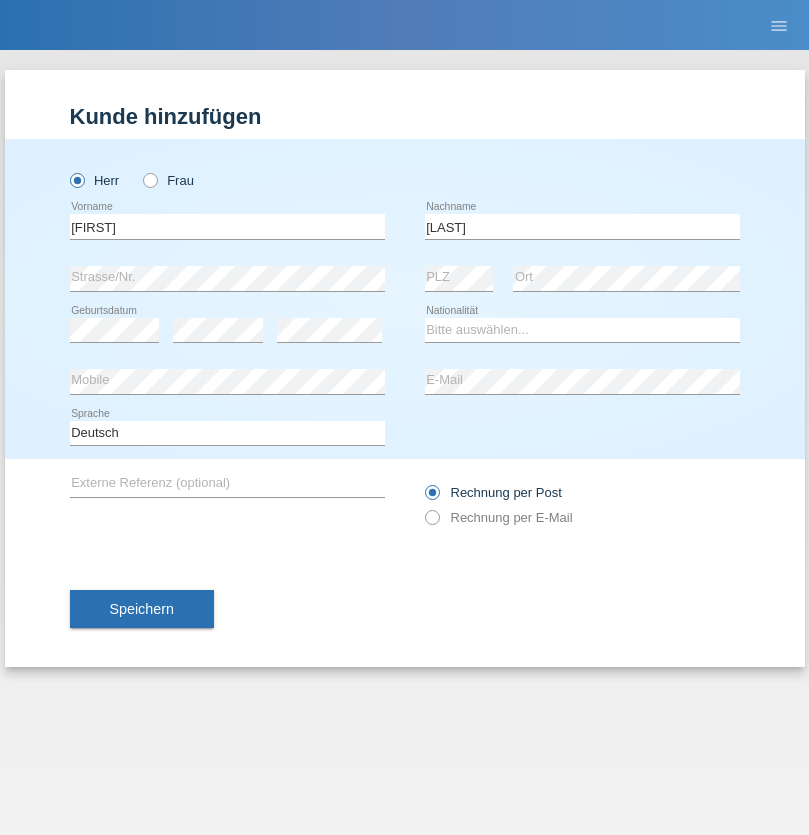scroll, scrollTop: 0, scrollLeft: 0, axis: both 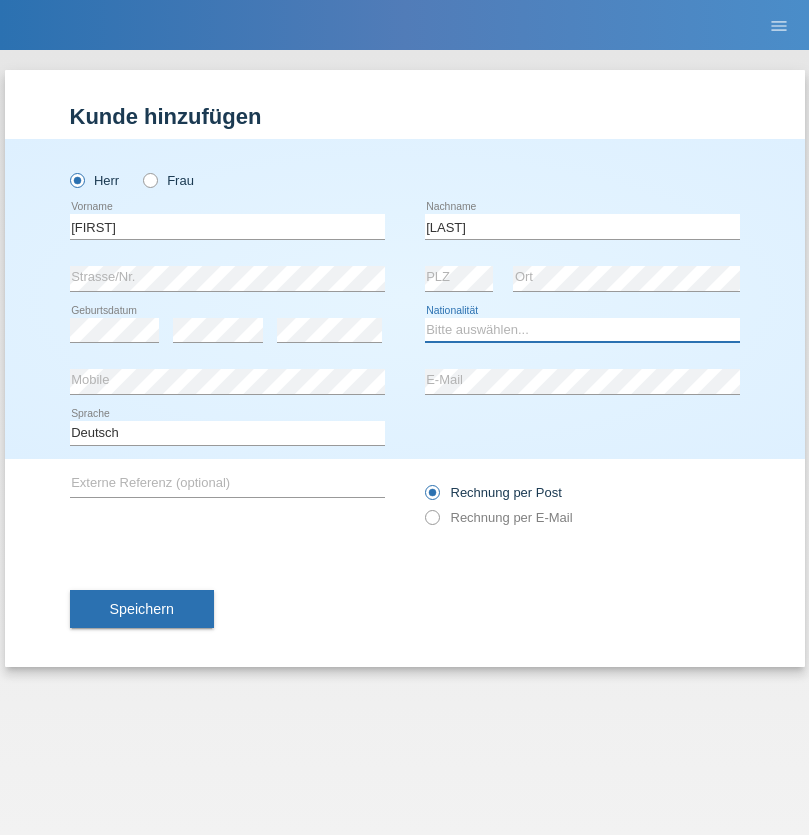 select on "CH" 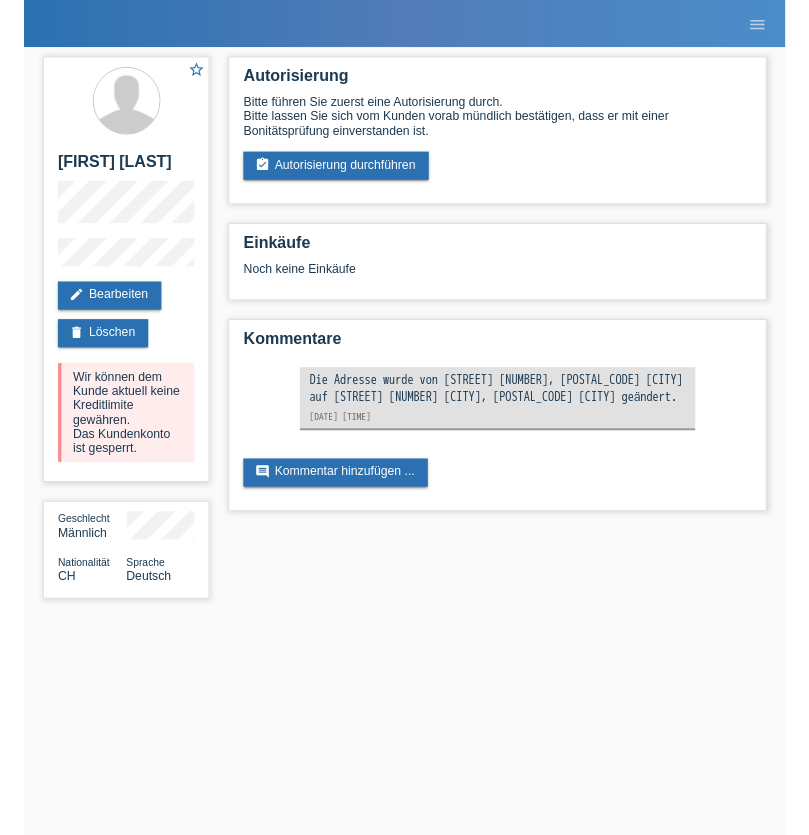 scroll, scrollTop: 0, scrollLeft: 0, axis: both 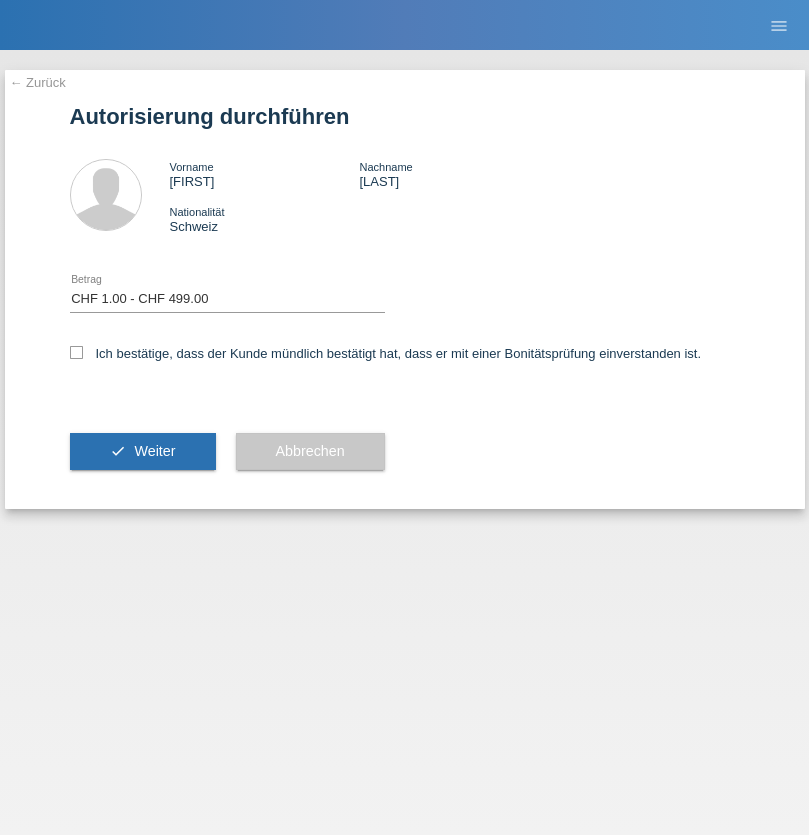 select on "1" 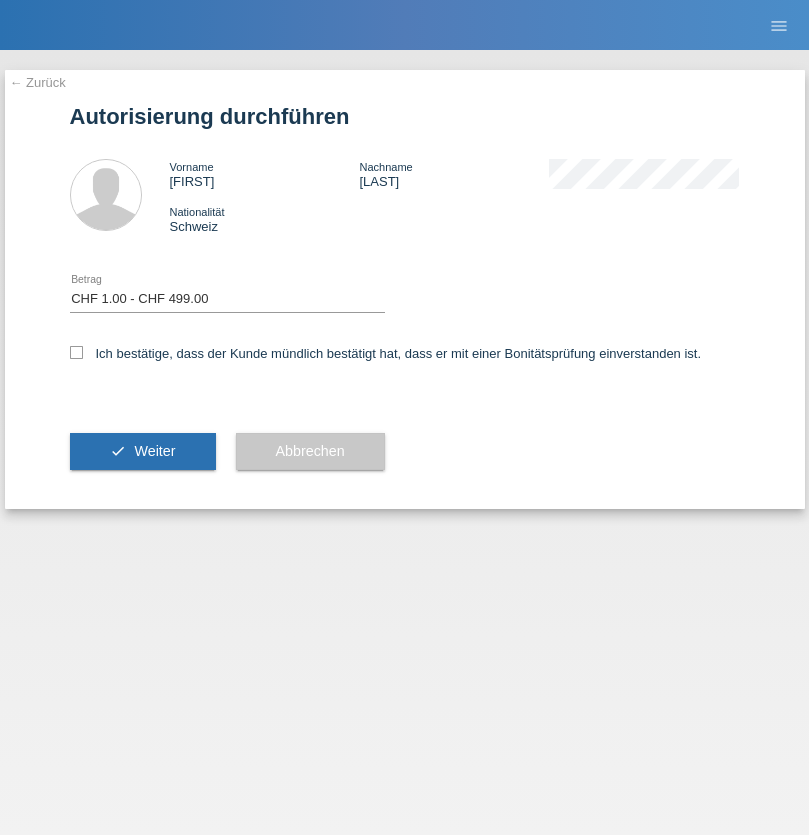 checkbox on "true" 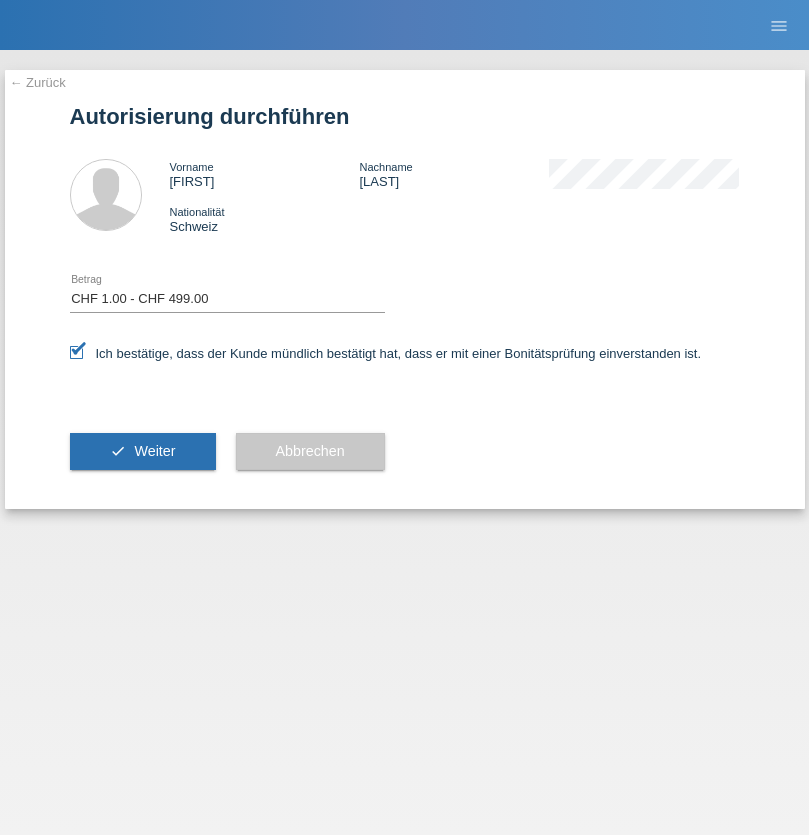 scroll, scrollTop: 0, scrollLeft: 0, axis: both 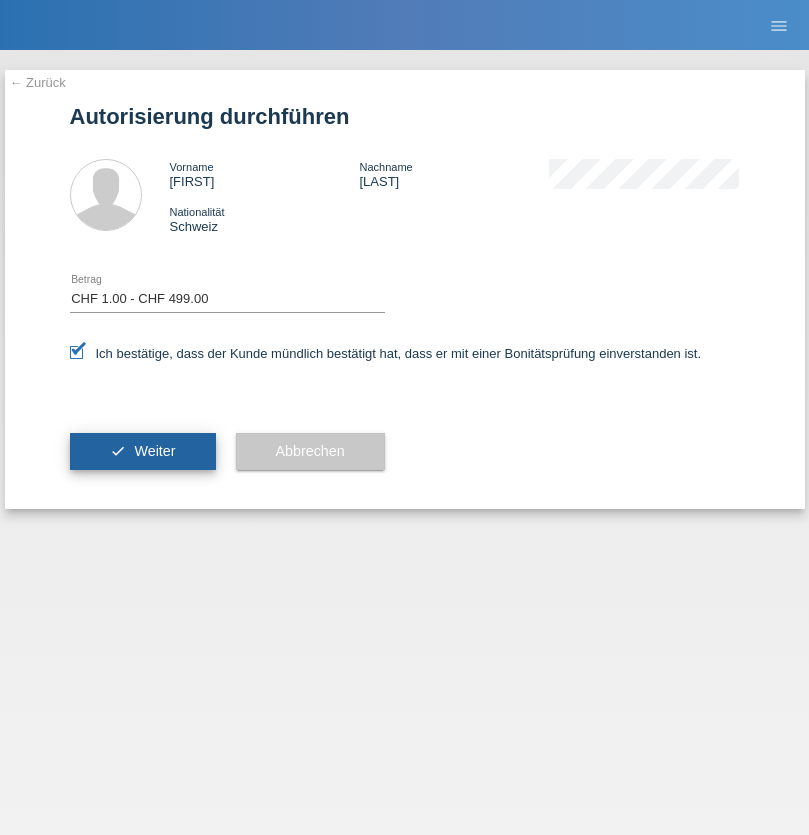 click on "Weiter" at bounding box center (154, 451) 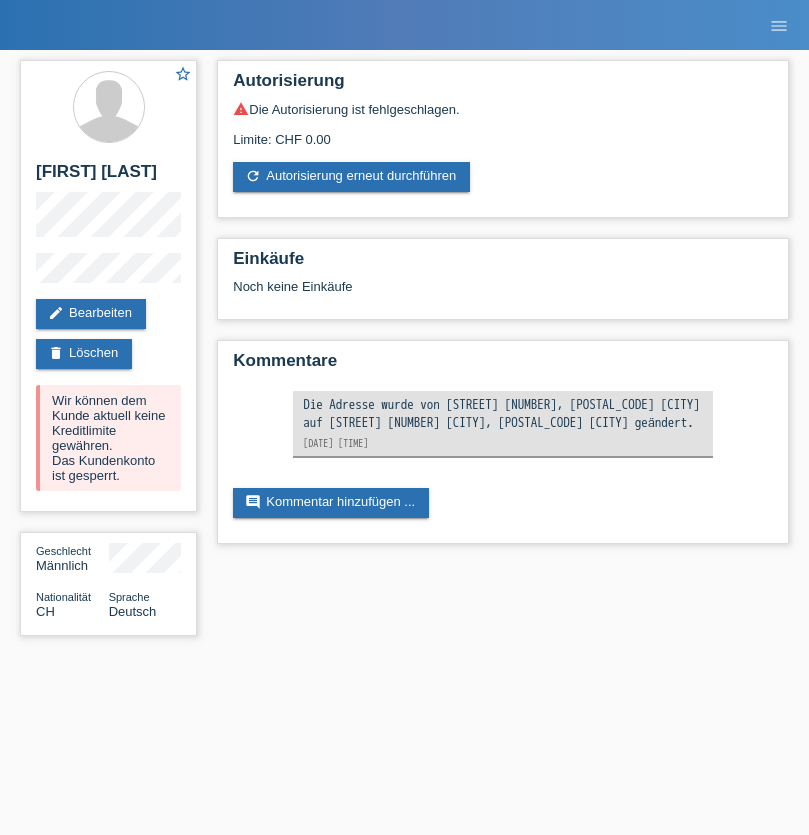 scroll, scrollTop: 0, scrollLeft: 0, axis: both 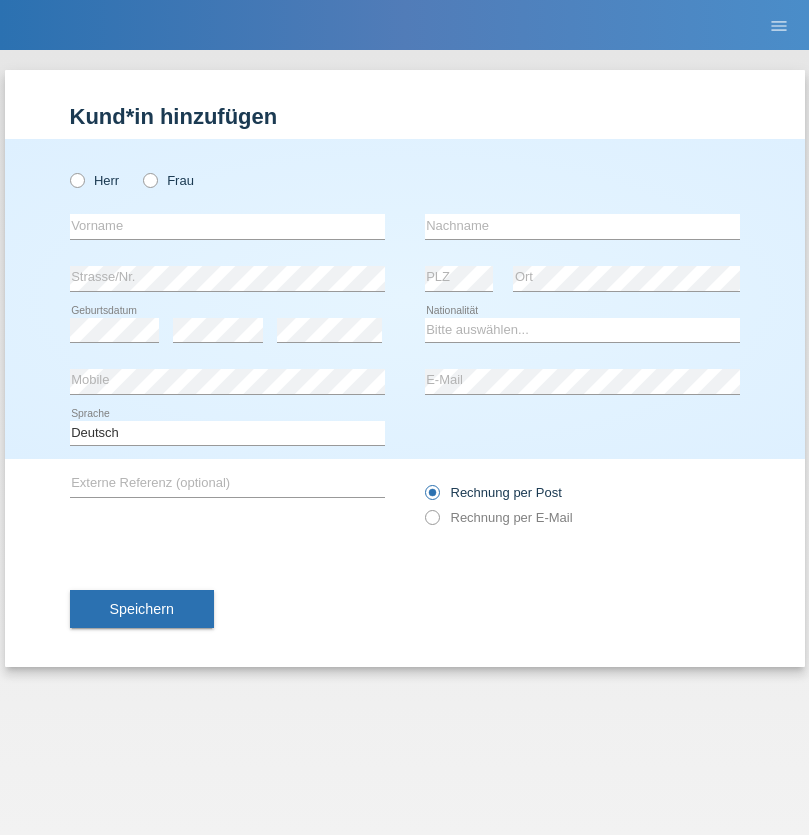 radio on "true" 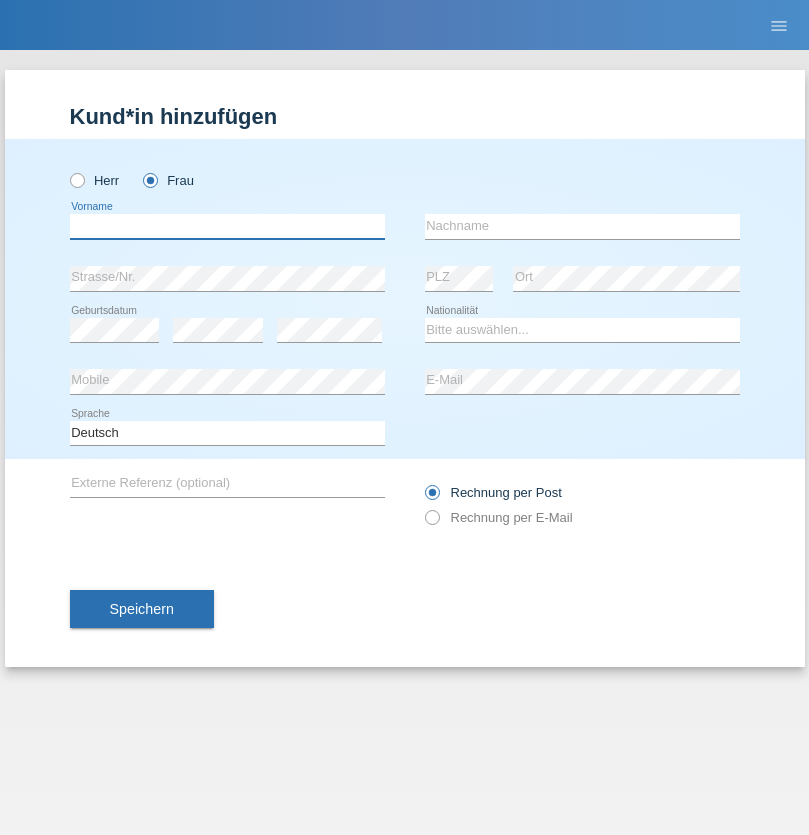 click at bounding box center (227, 226) 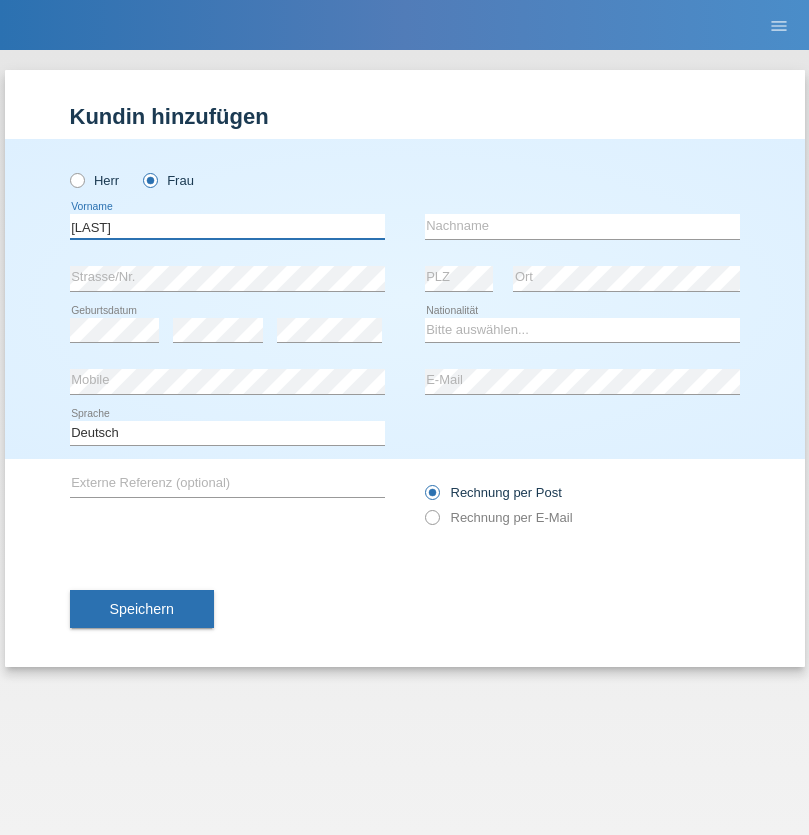 type on "[LAST]" 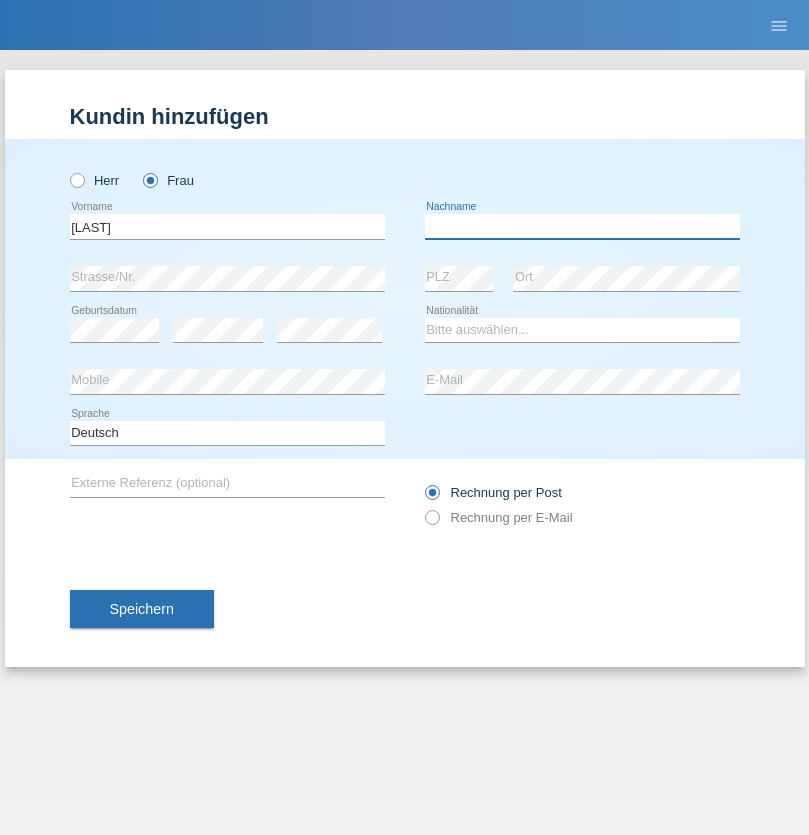 click at bounding box center (582, 226) 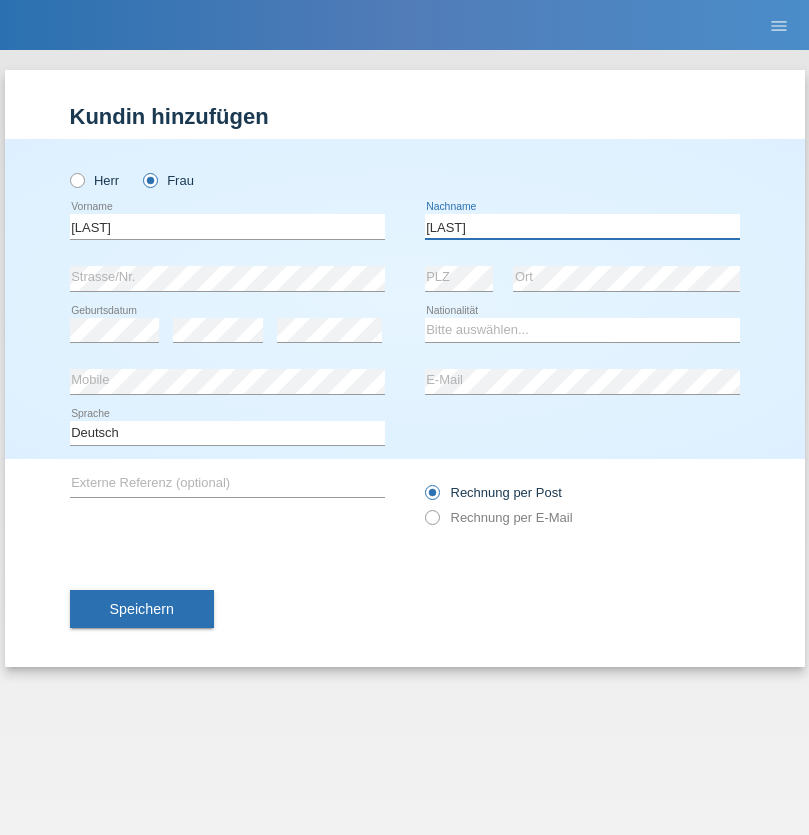 type on "[LAST]" 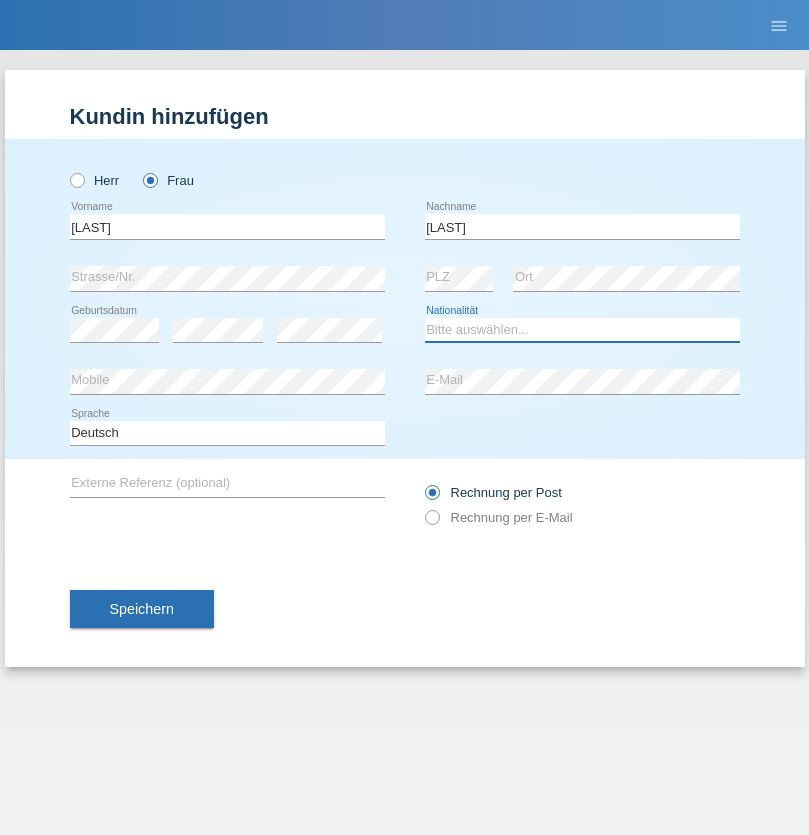 select on "CH" 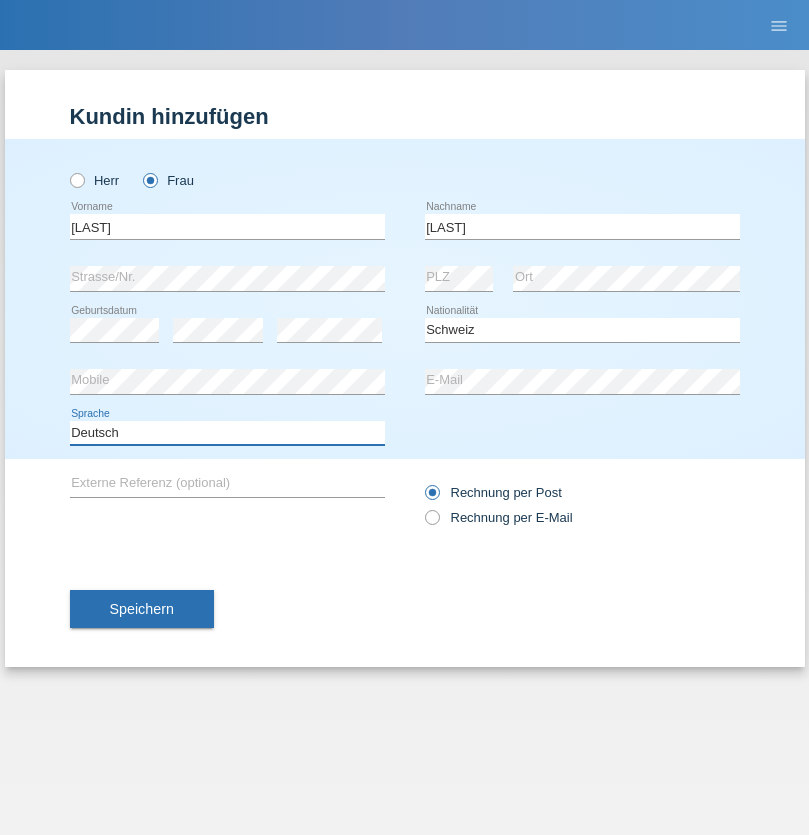 select on "en" 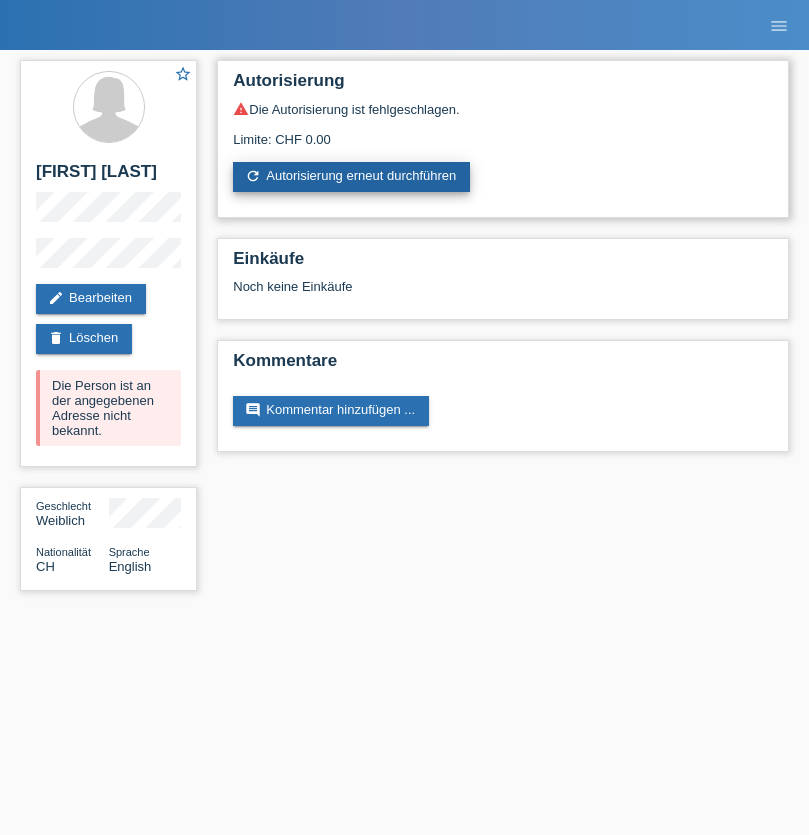click on "refresh  Autorisierung erneut durchführen" at bounding box center [351, 177] 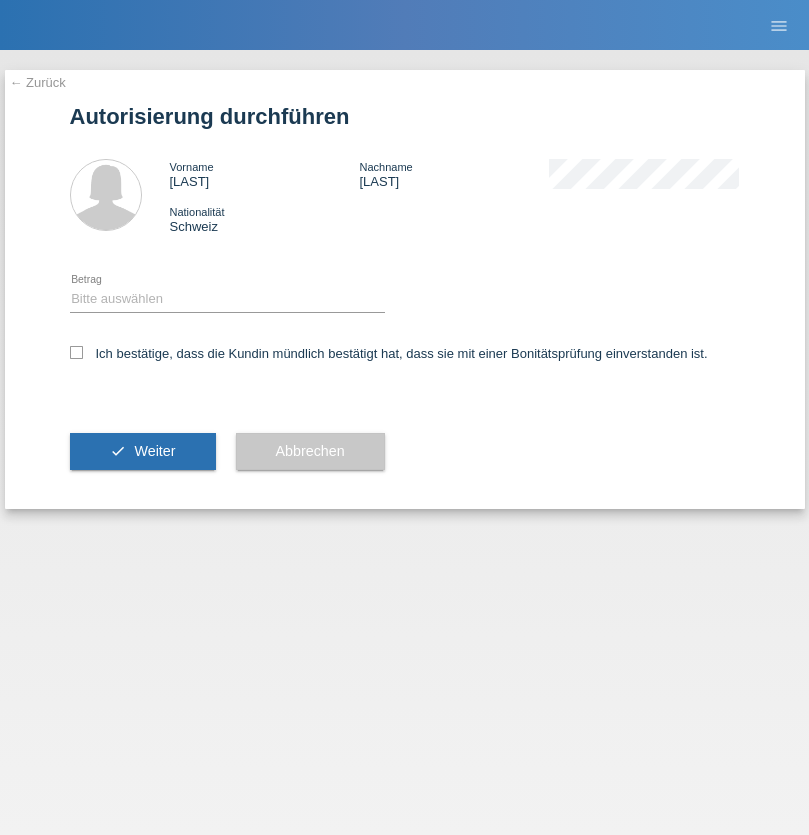 scroll, scrollTop: 0, scrollLeft: 0, axis: both 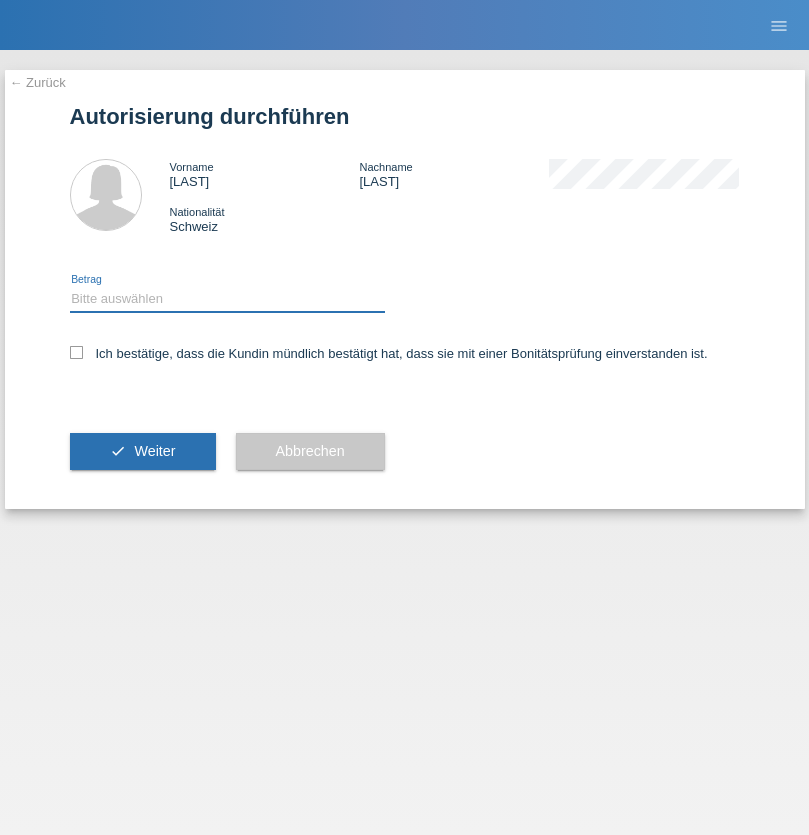 select on "1" 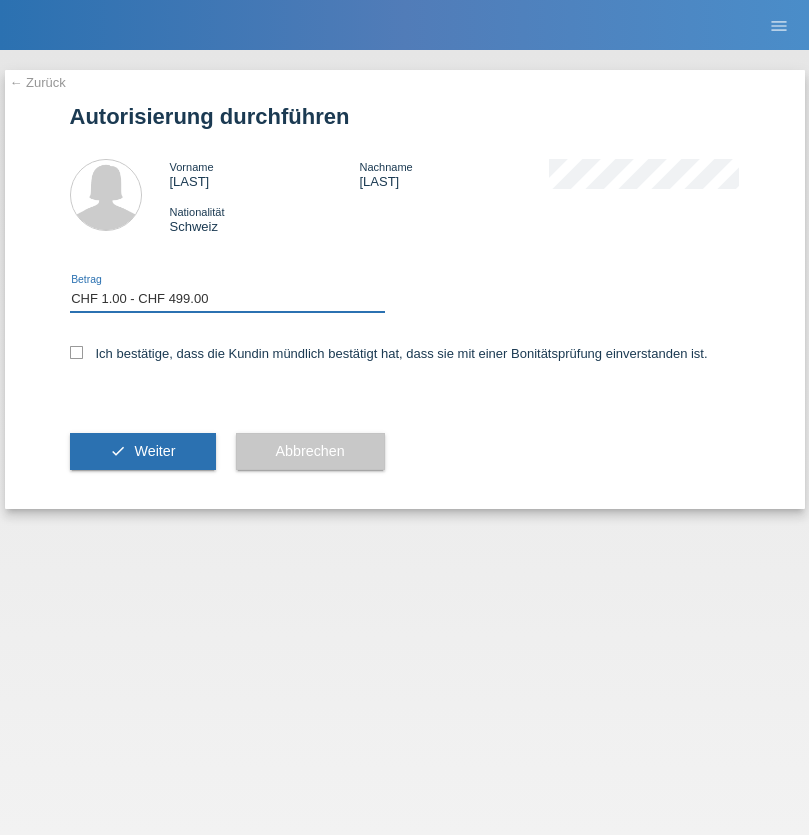 checkbox on "true" 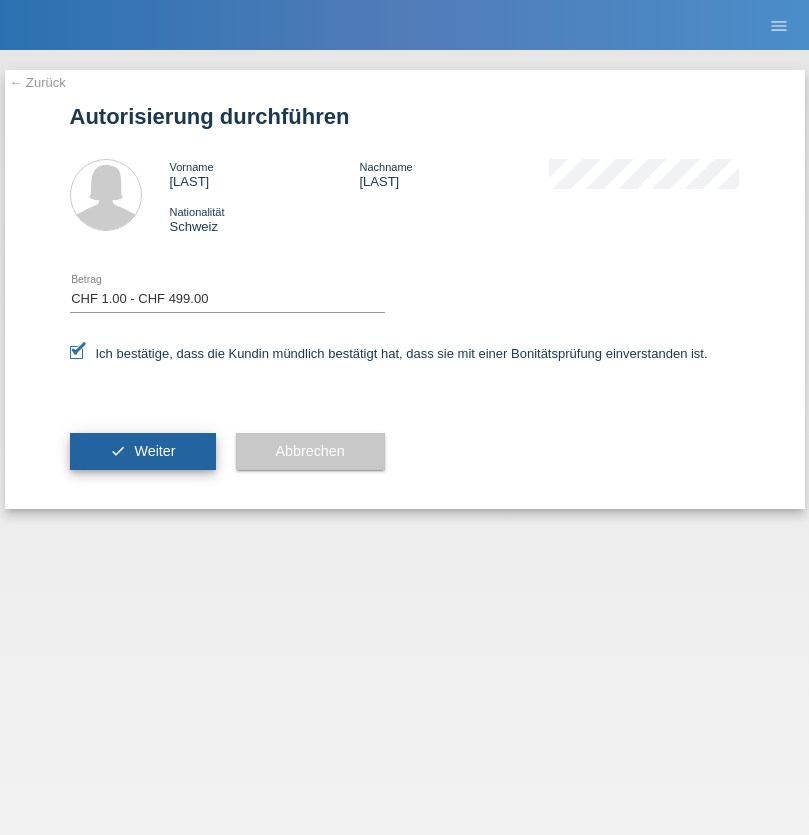 click on "Weiter" at bounding box center [154, 451] 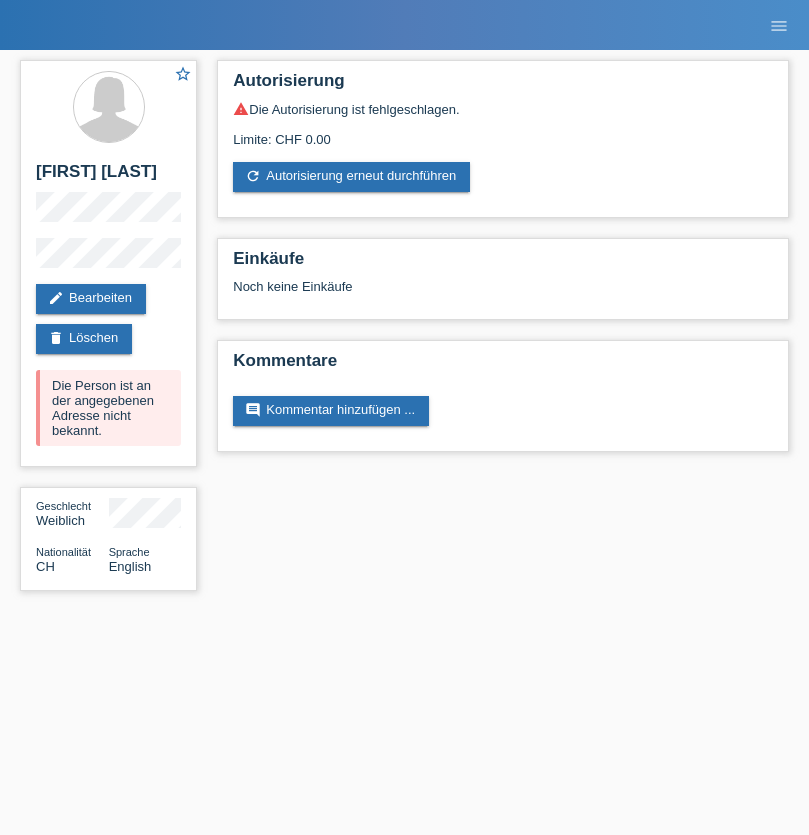 scroll, scrollTop: 0, scrollLeft: 0, axis: both 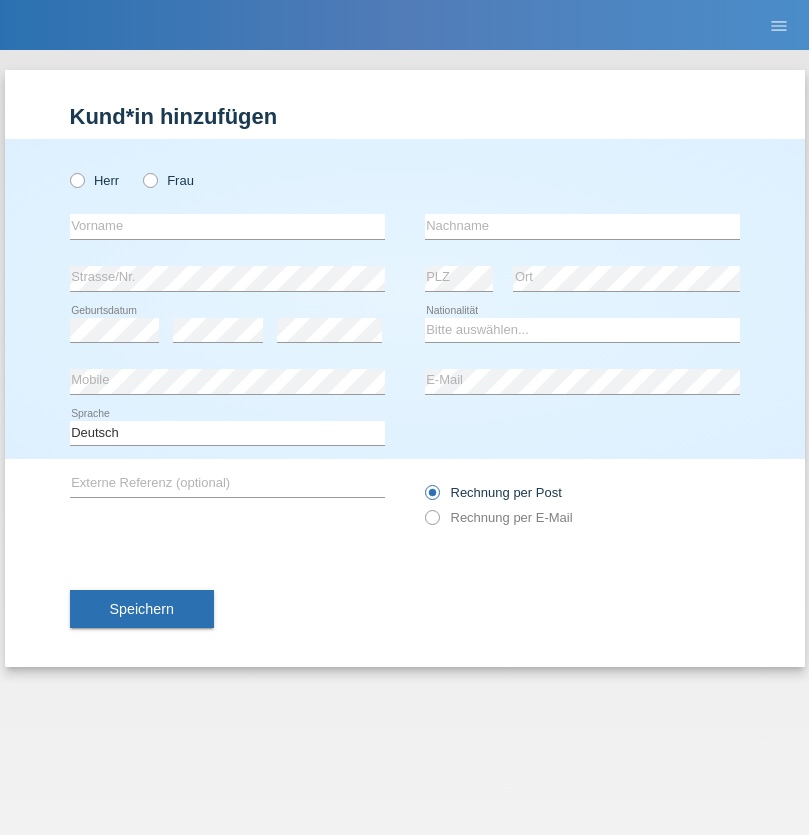 radio on "true" 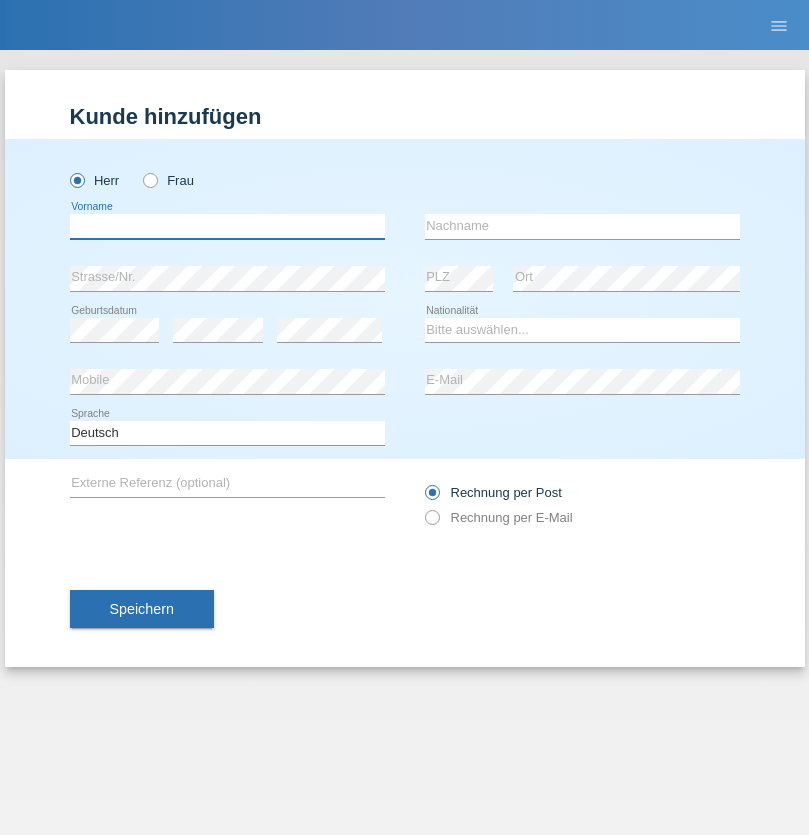 click at bounding box center [227, 226] 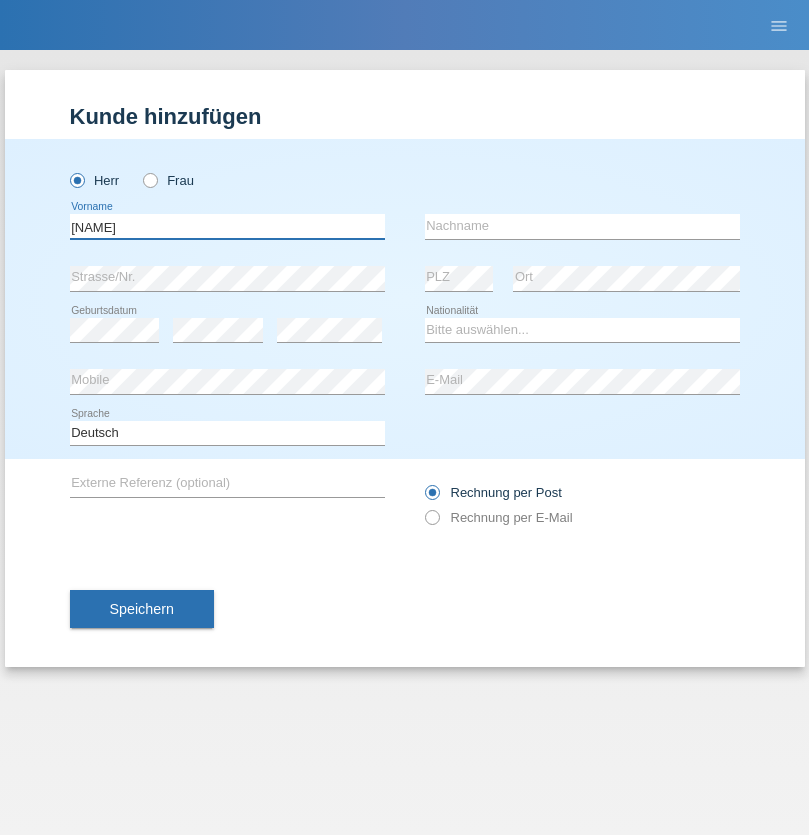 type on "[LAST]" 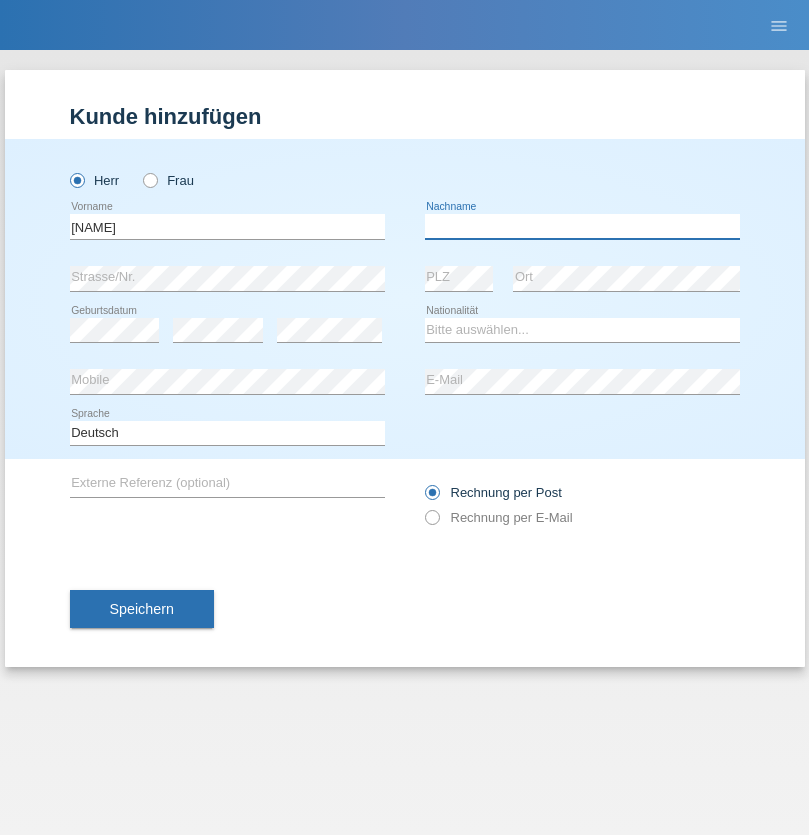 click at bounding box center [582, 226] 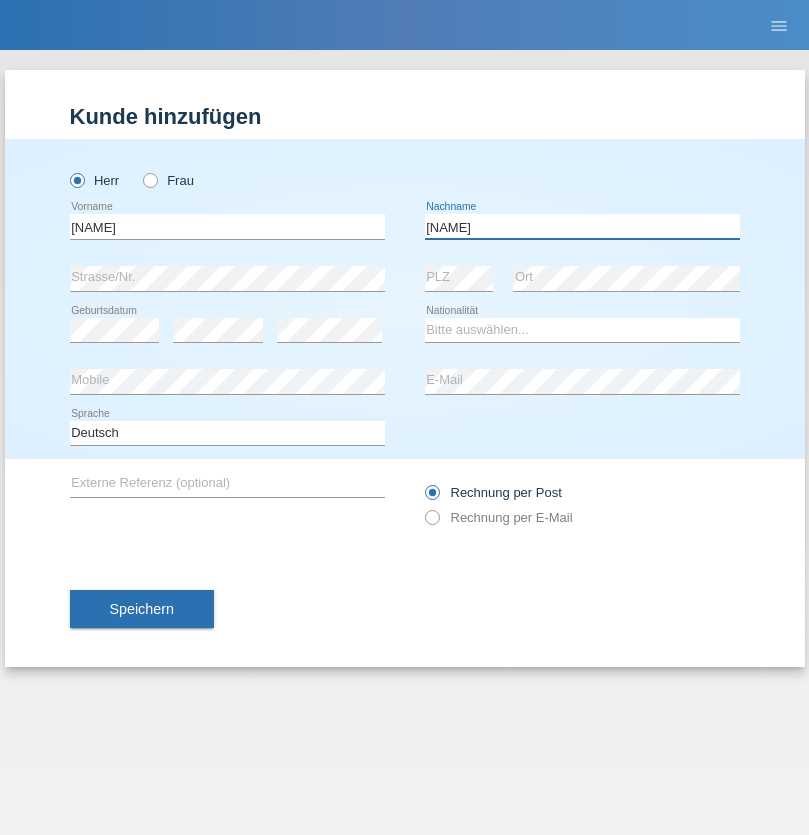 type on "Yuruk" 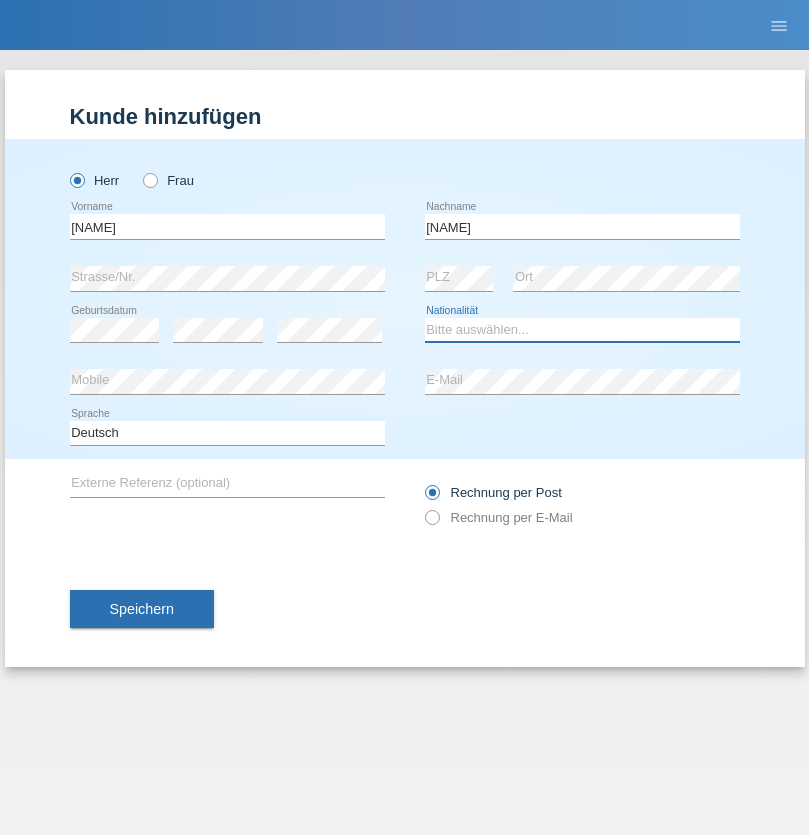select on "TR" 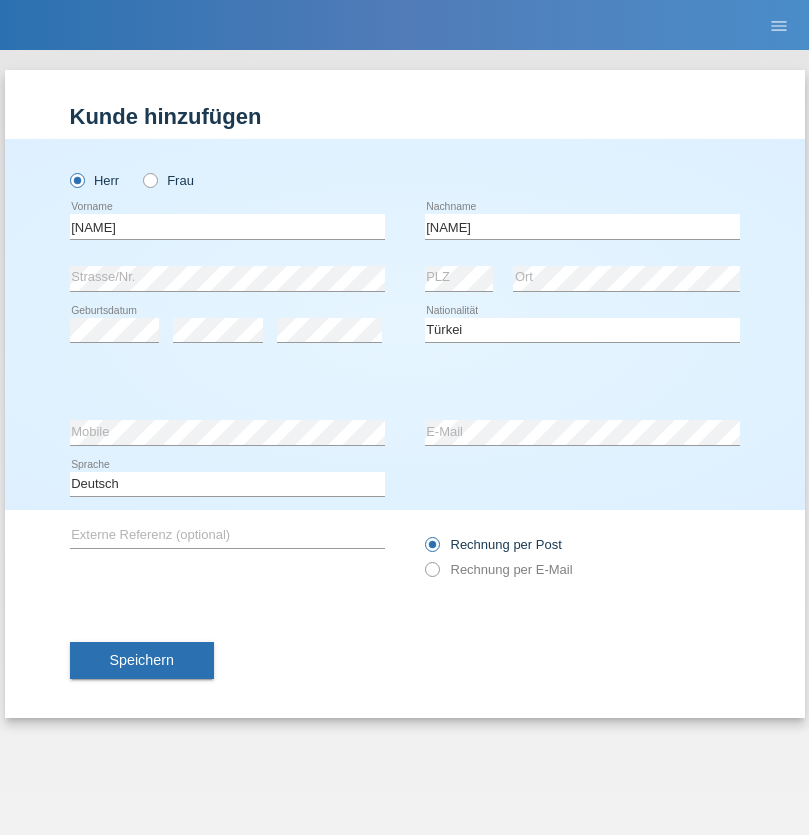 select on "C" 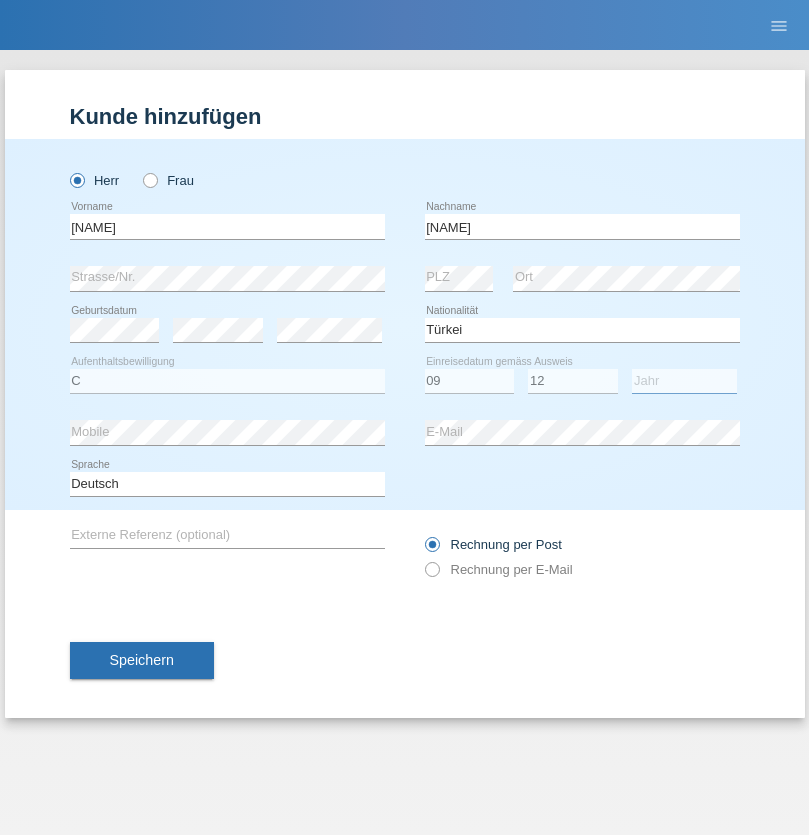select on "2021" 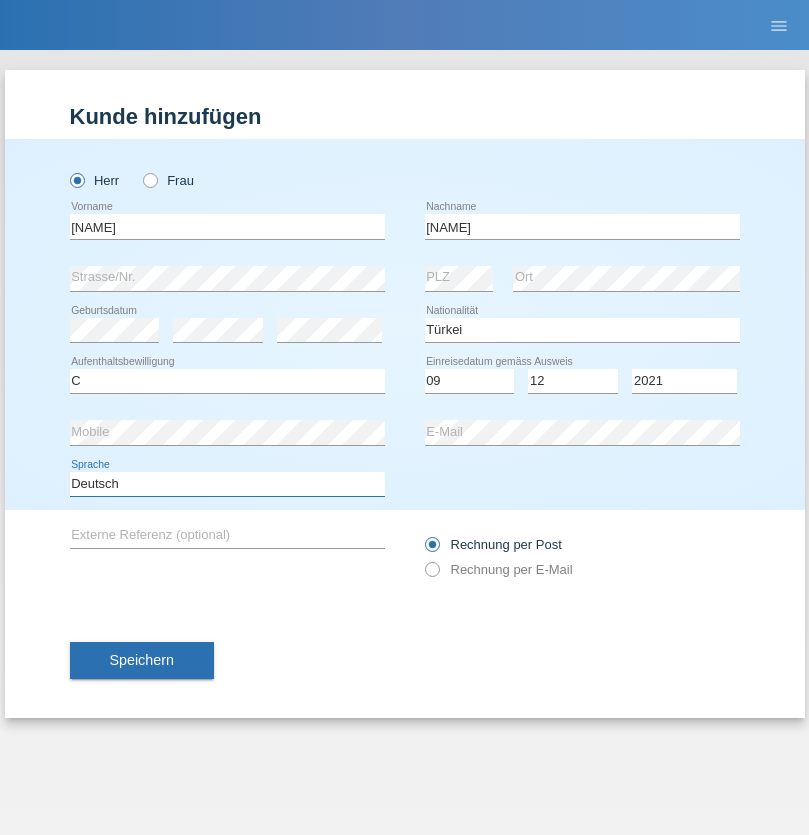 select on "en" 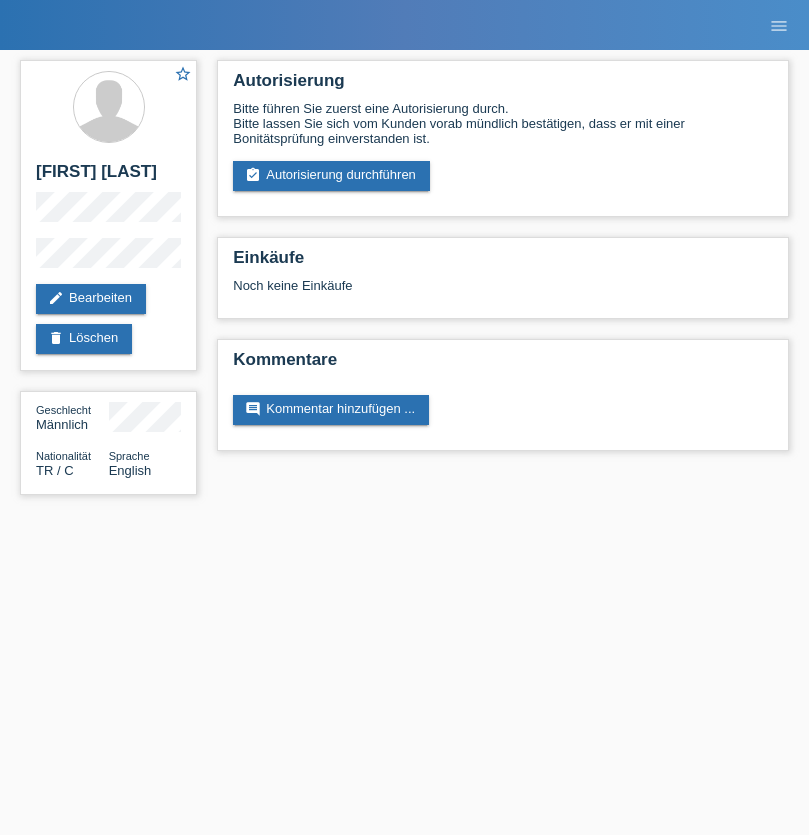 scroll, scrollTop: 0, scrollLeft: 0, axis: both 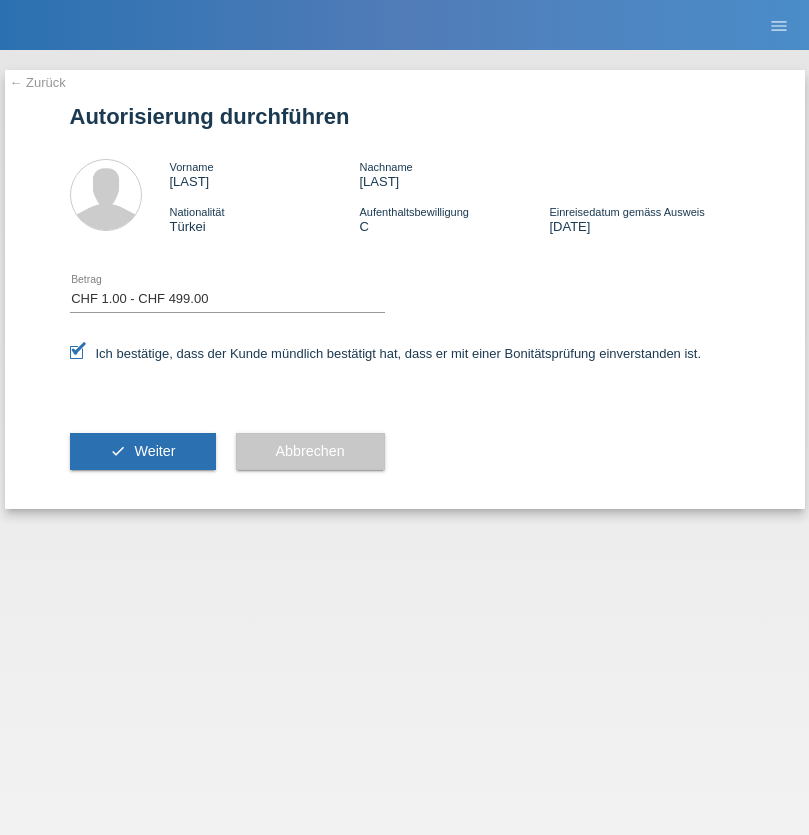 select on "1" 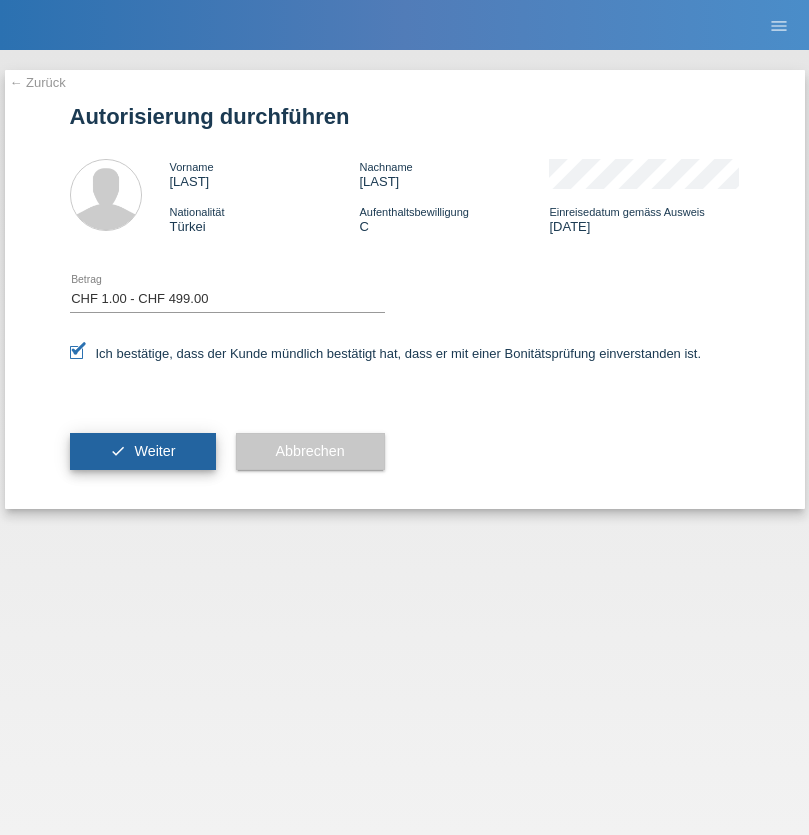 click on "Weiter" at bounding box center [154, 451] 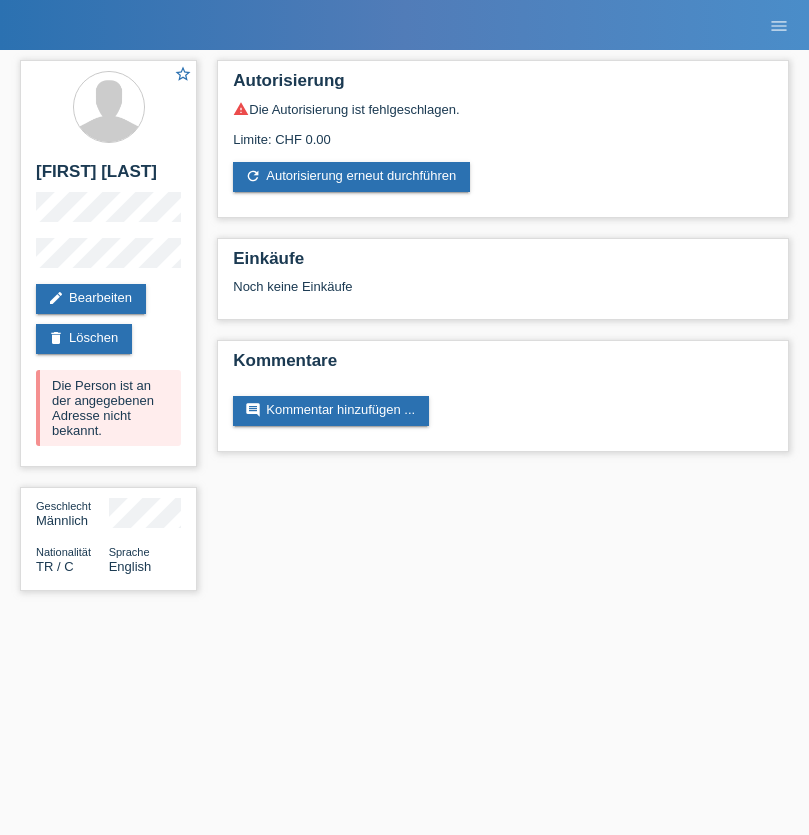 scroll, scrollTop: 0, scrollLeft: 0, axis: both 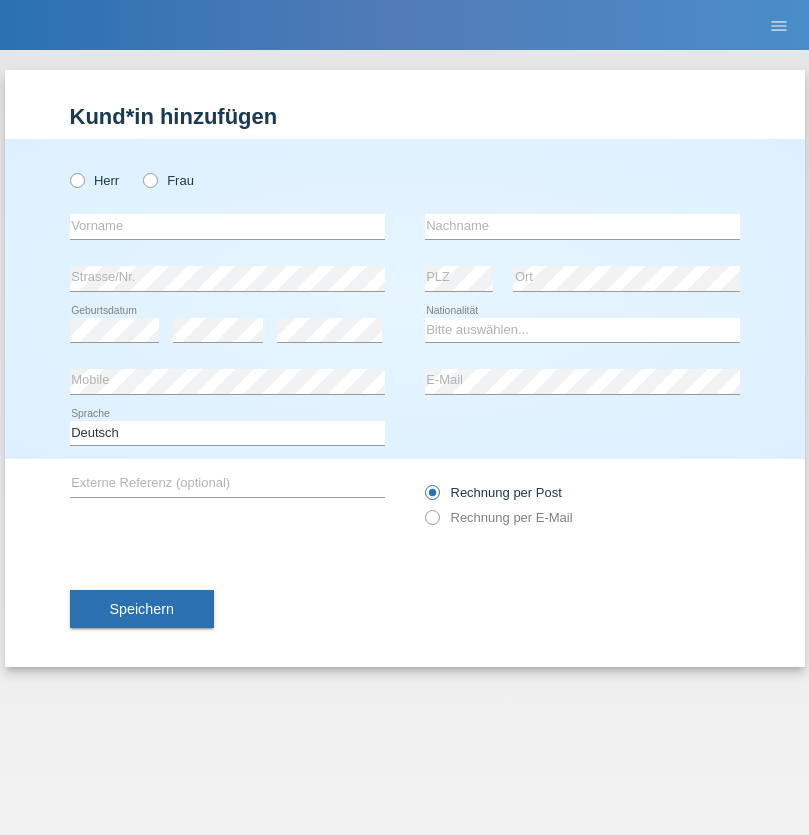 radio on "true" 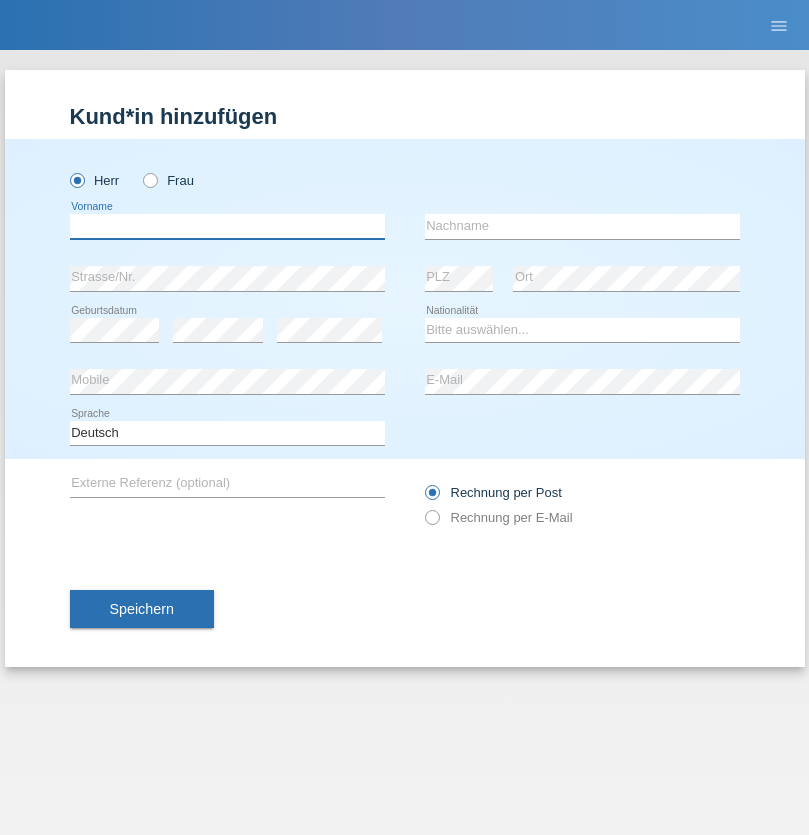 click at bounding box center (227, 226) 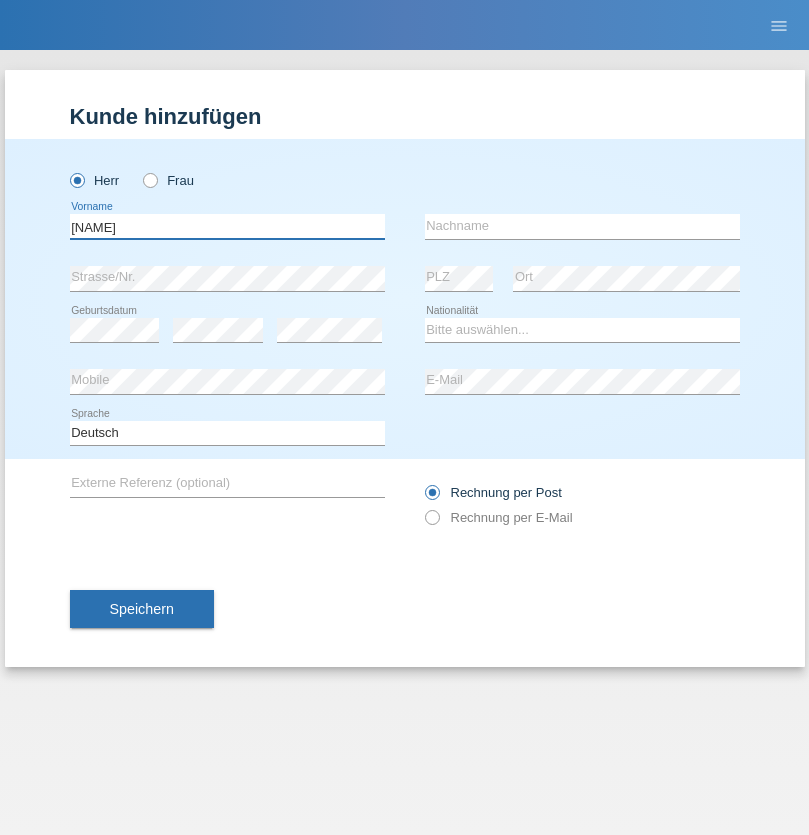 type on "Hassan" 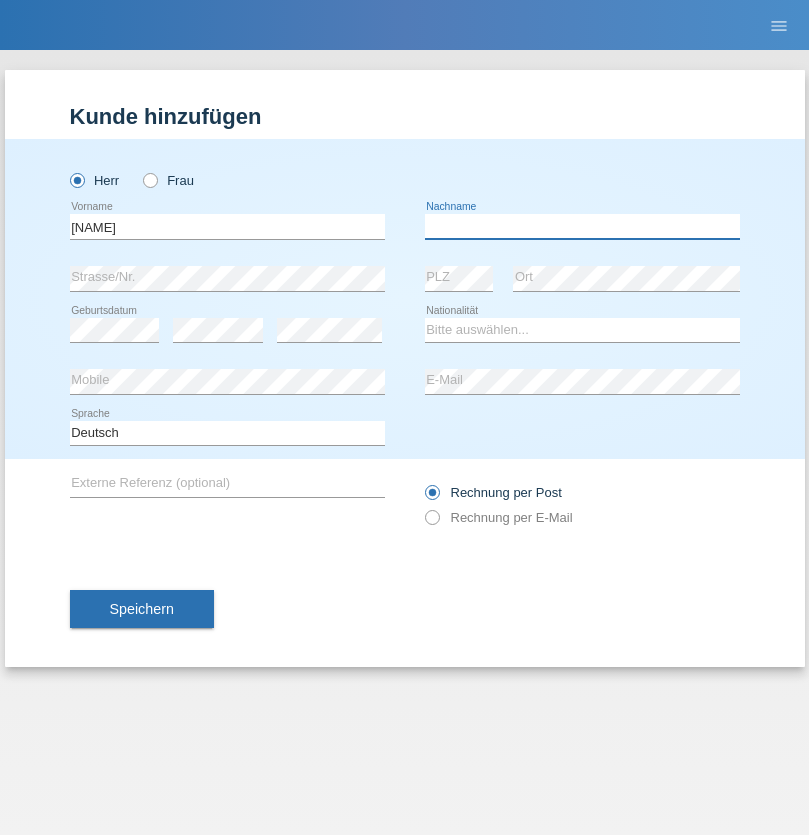 click at bounding box center (582, 226) 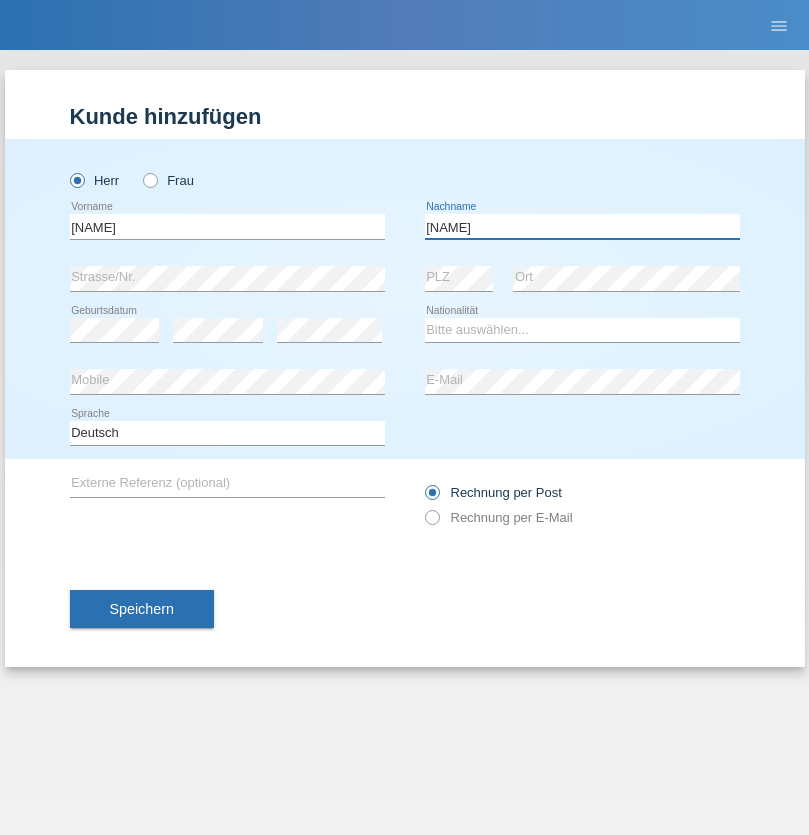 type on "Taher" 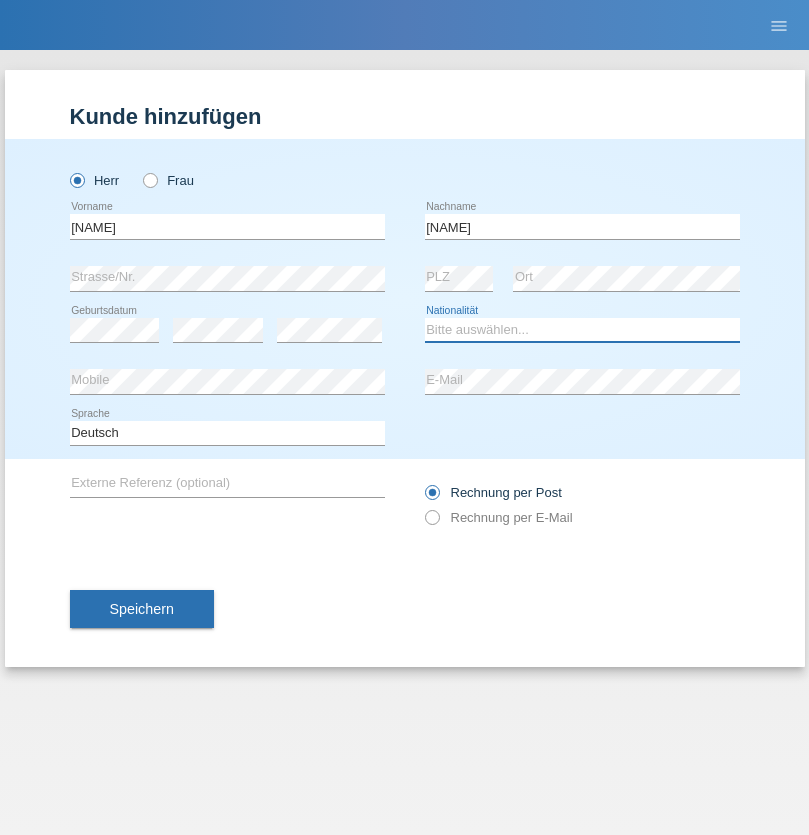 select on "IQ" 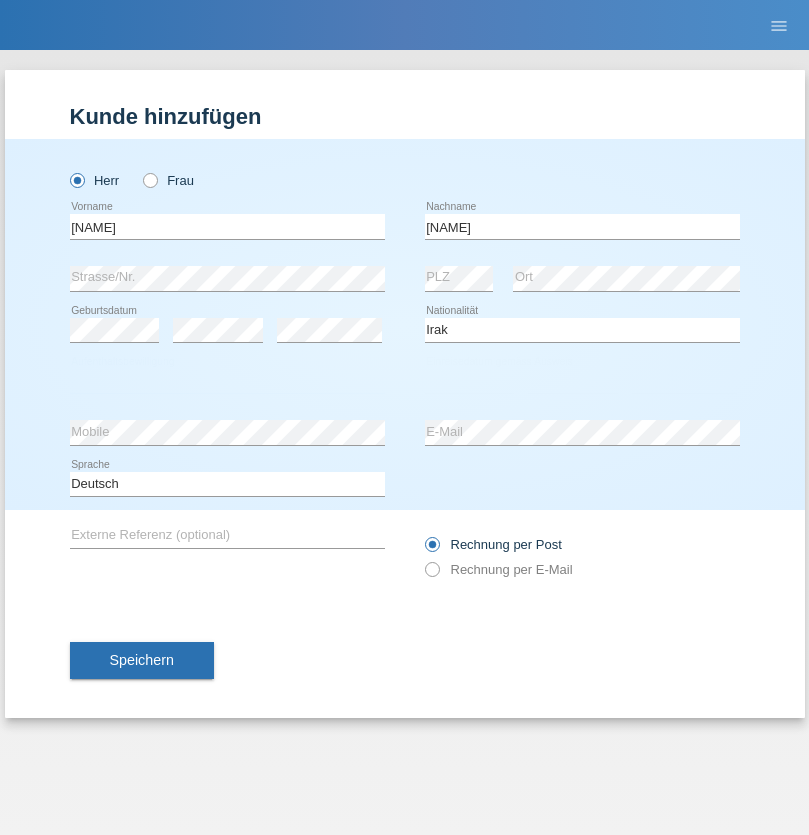 select on "C" 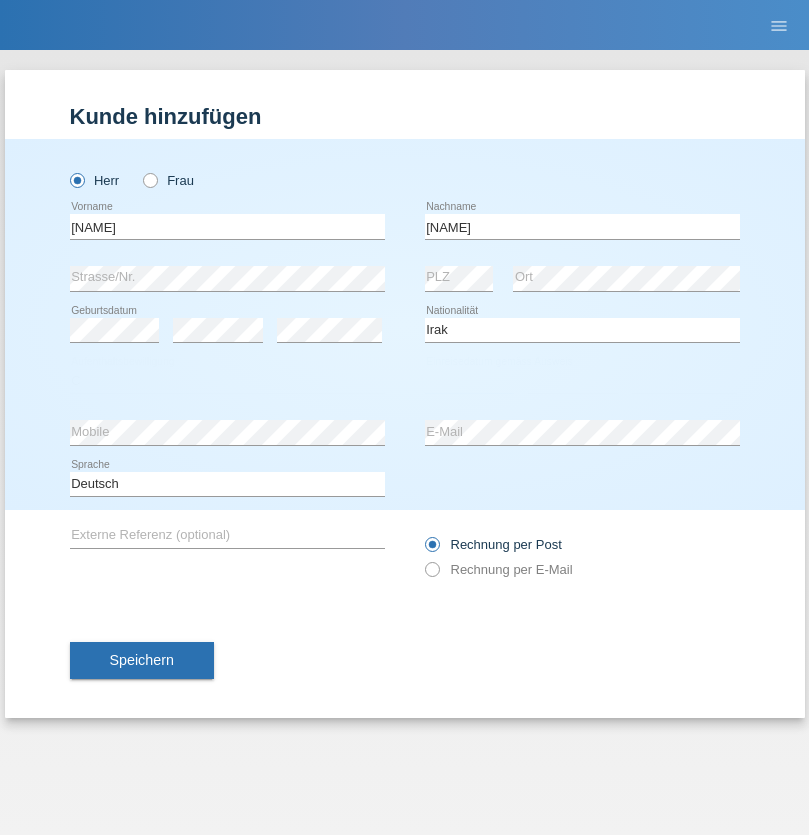 select on "21" 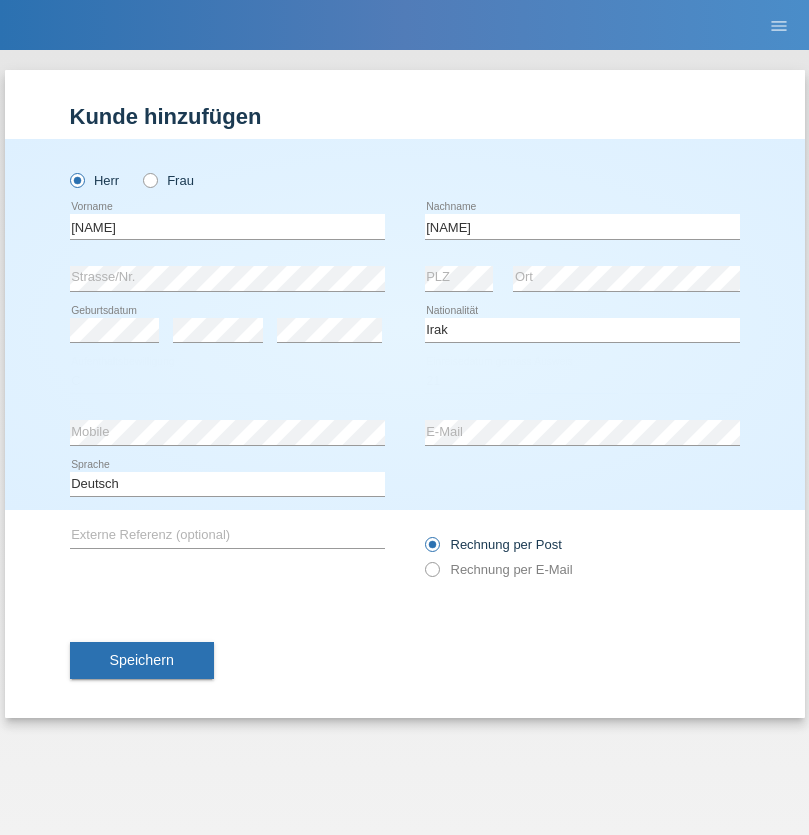 select on "09" 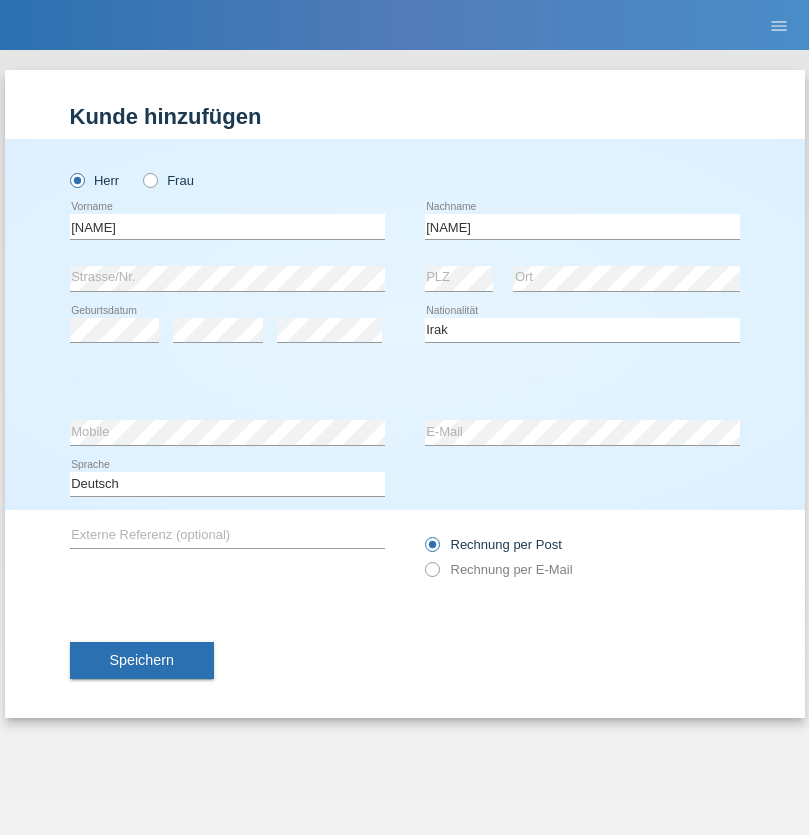 select on "2015" 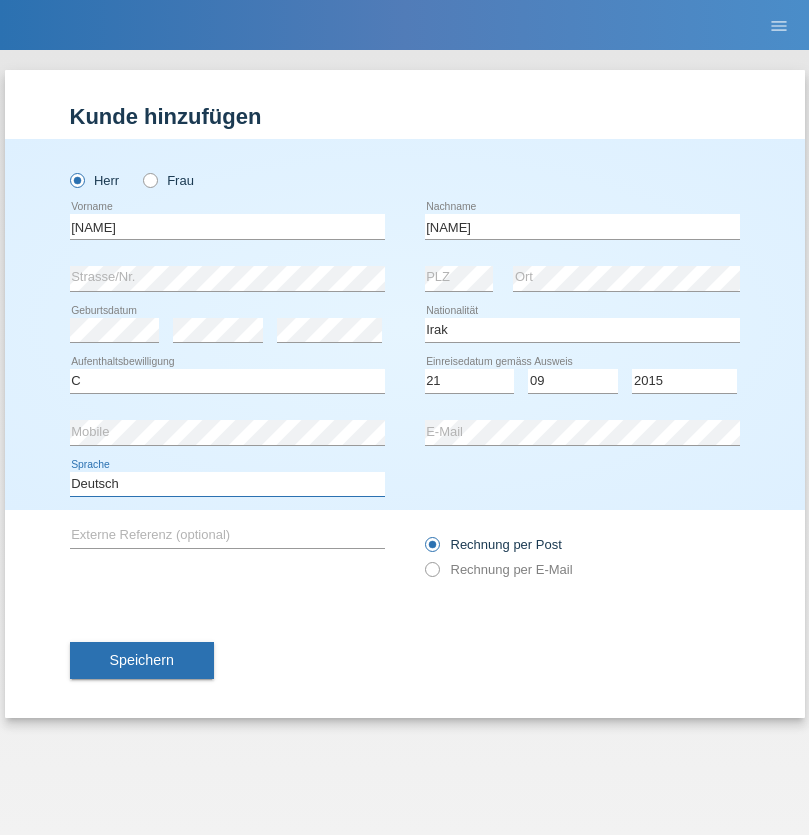 select on "en" 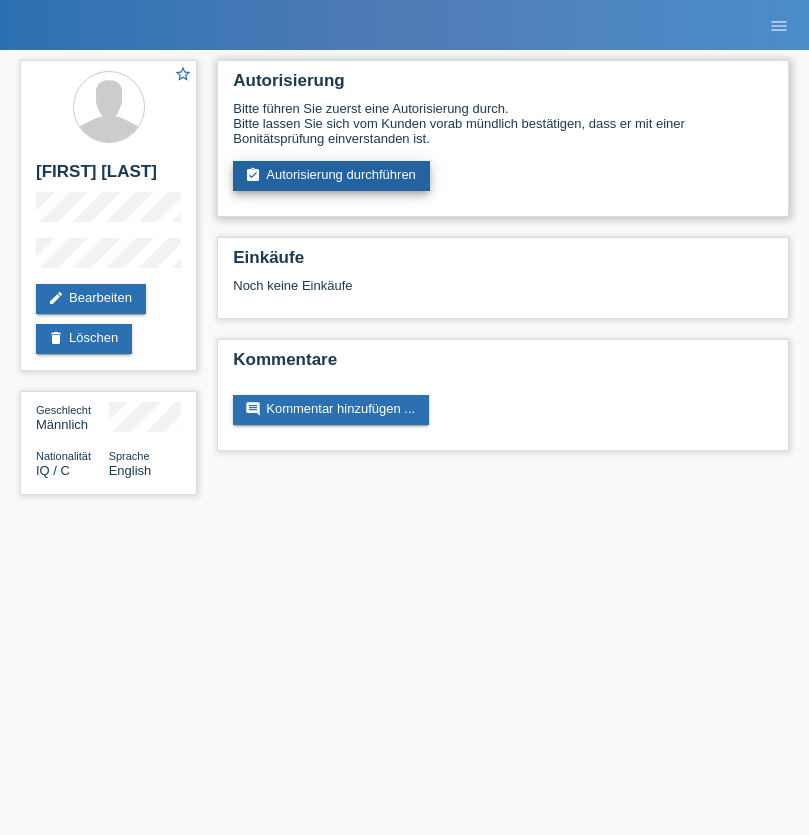 click on "assignment_turned_in  Autorisierung durchführen" at bounding box center [331, 176] 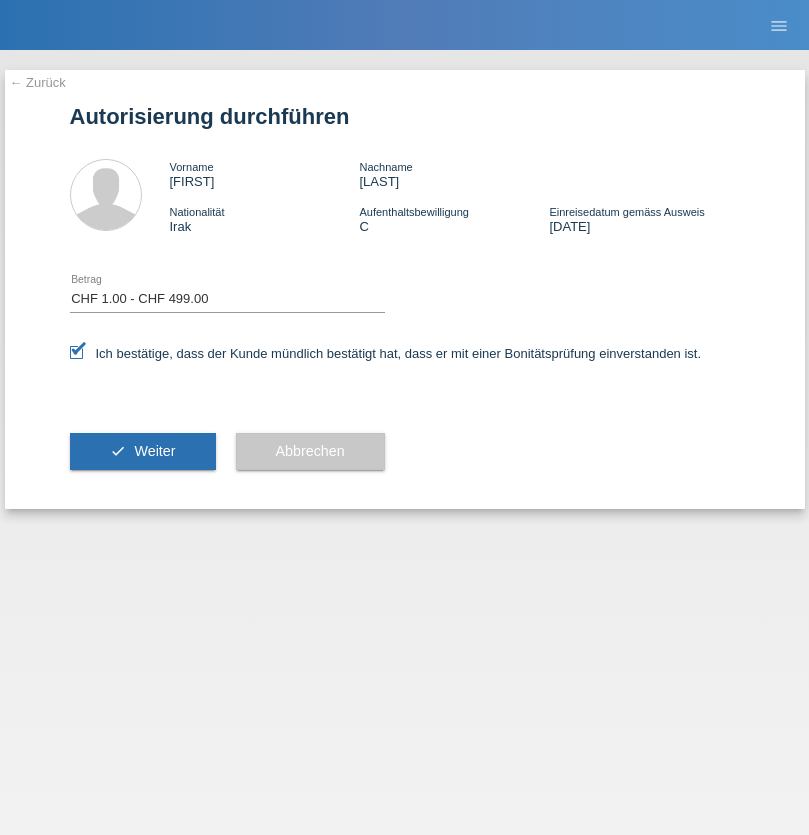 select on "1" 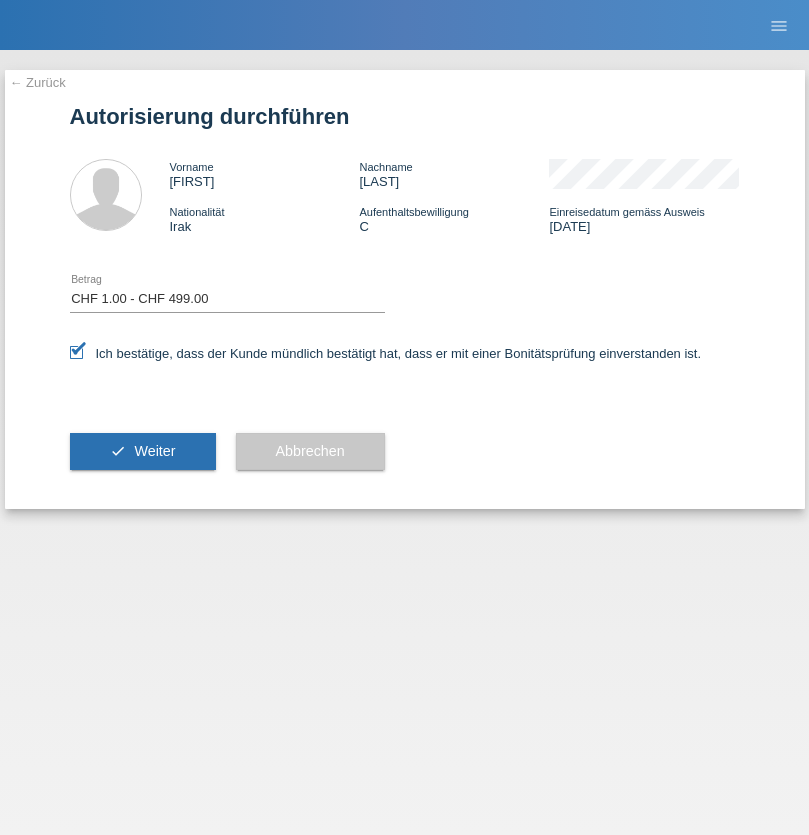 scroll, scrollTop: 0, scrollLeft: 0, axis: both 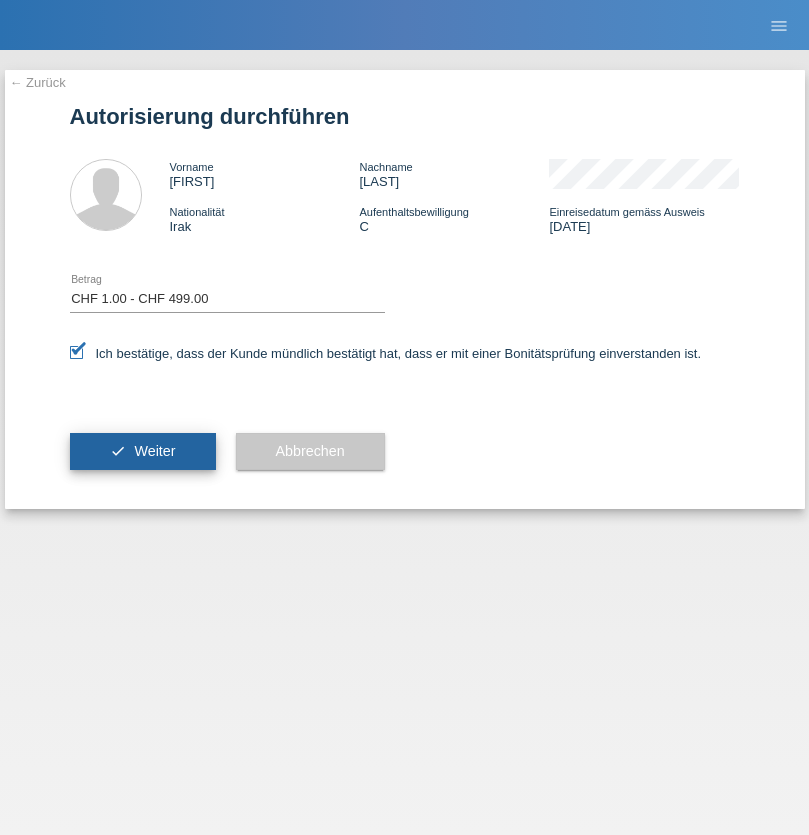 click on "Weiter" at bounding box center (154, 451) 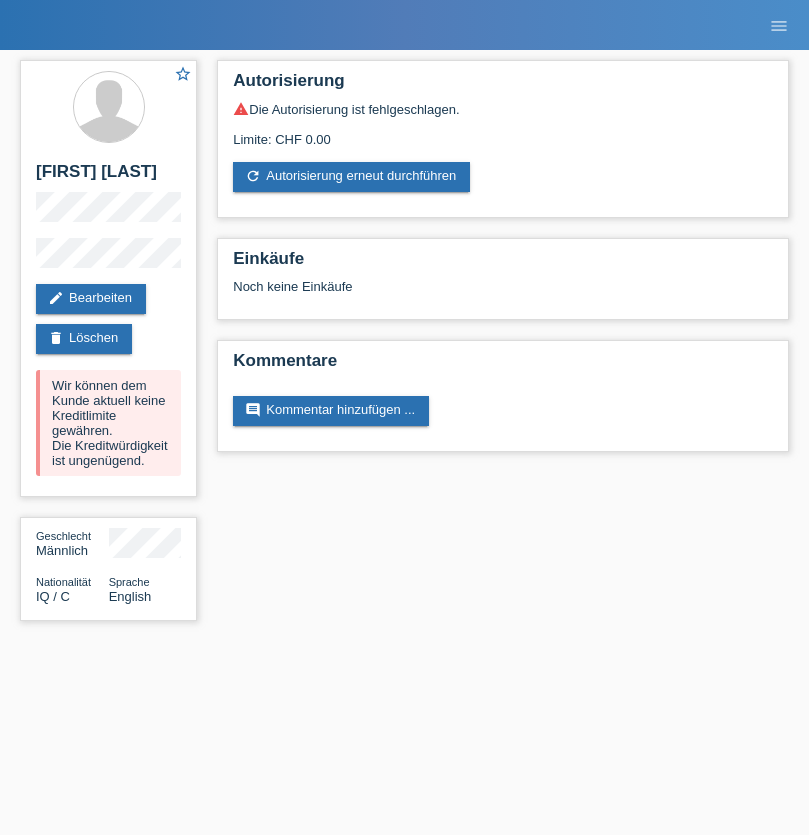 scroll, scrollTop: 0, scrollLeft: 0, axis: both 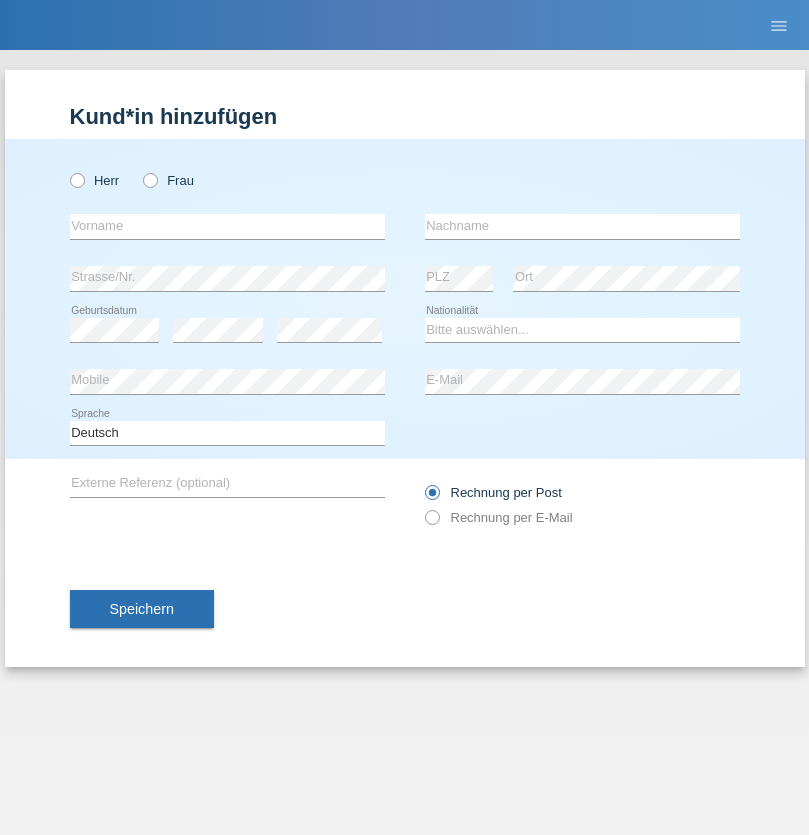 radio on "true" 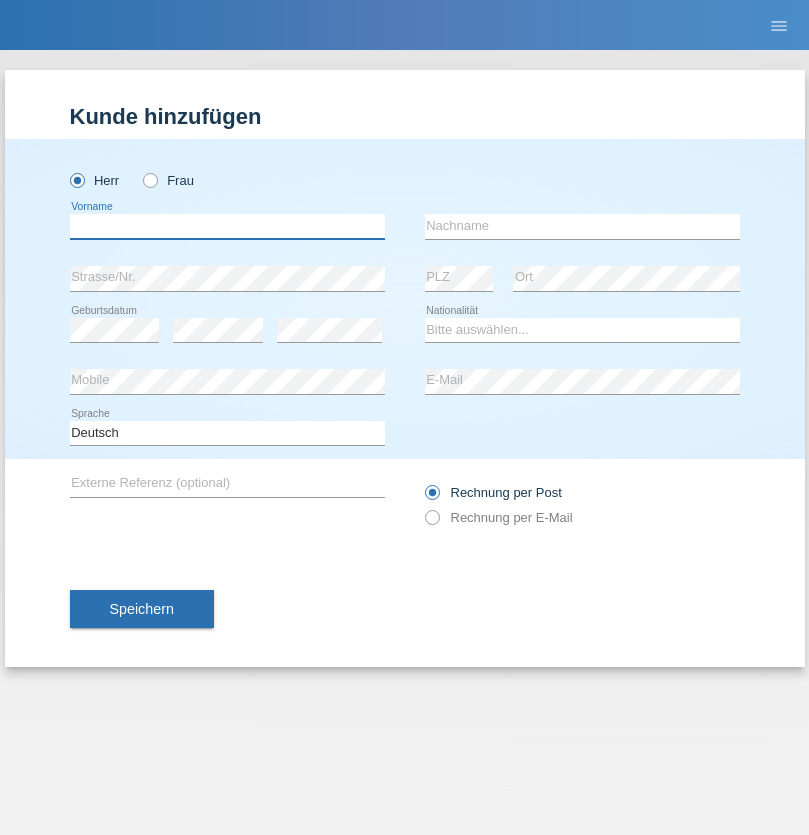 click at bounding box center (227, 226) 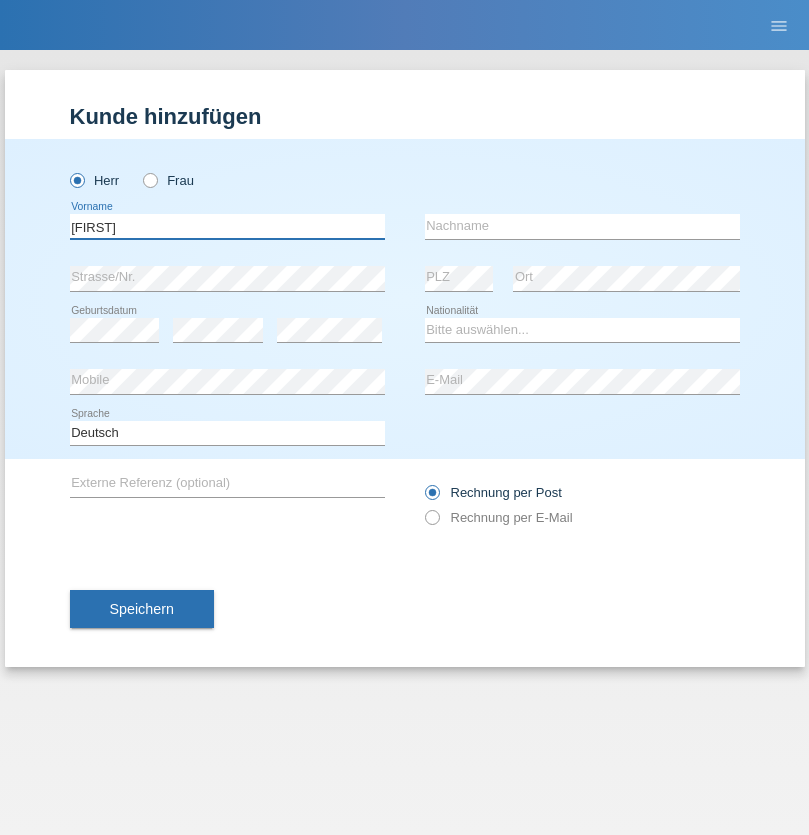 type on "[FIRST]" 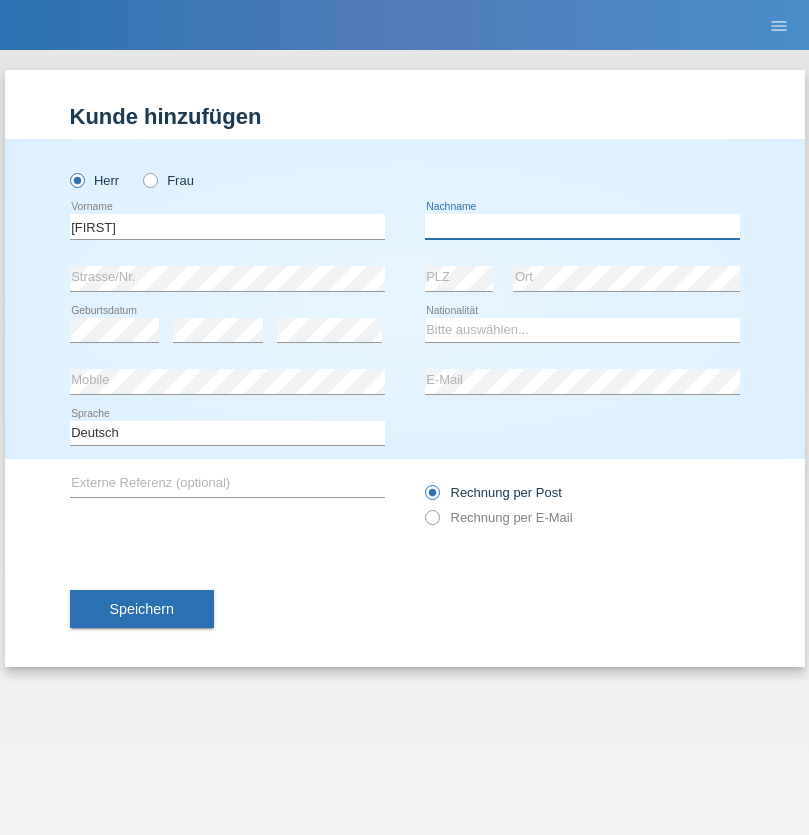 click at bounding box center (582, 226) 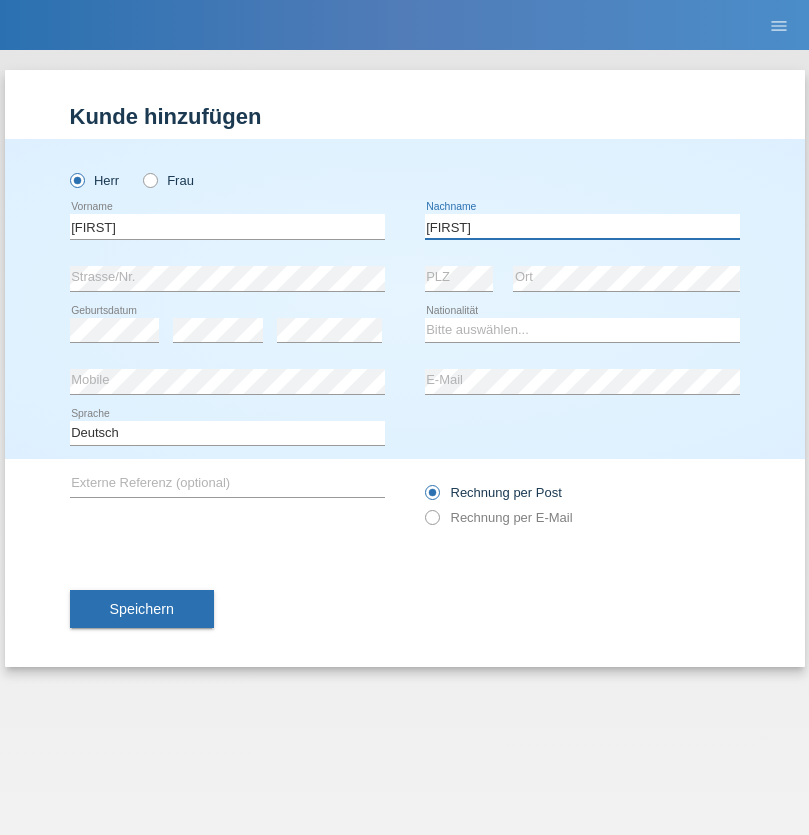 type on "[LAST]" 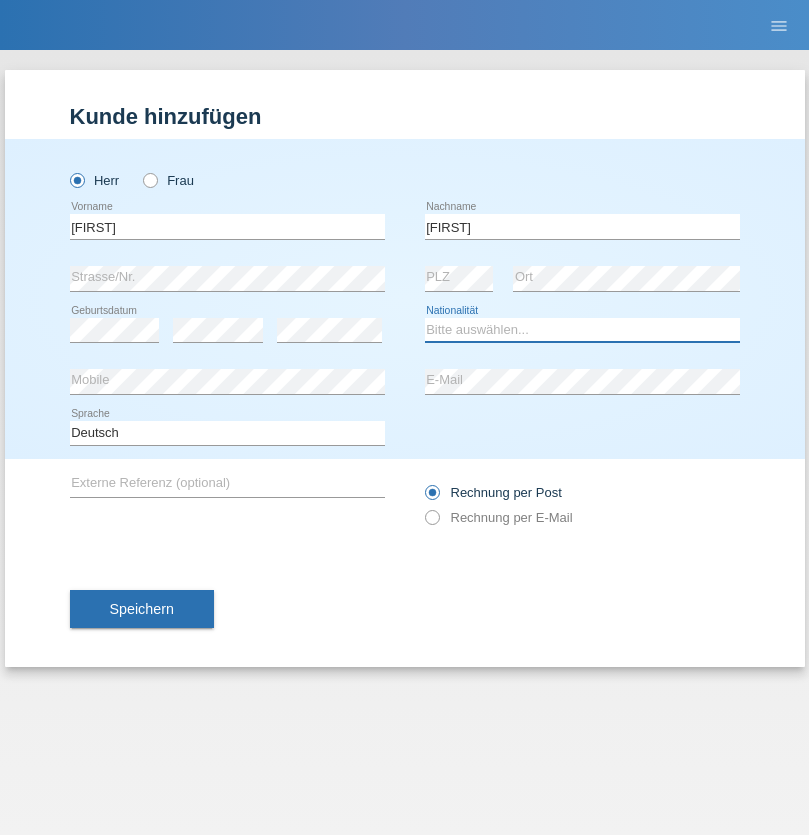 select on "IQ" 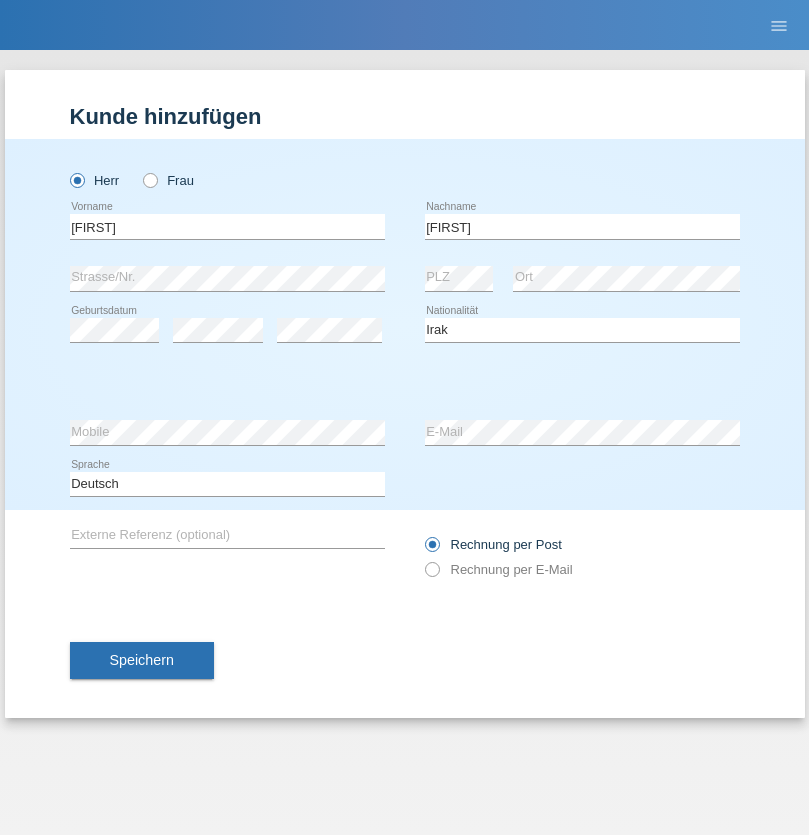 select on "C" 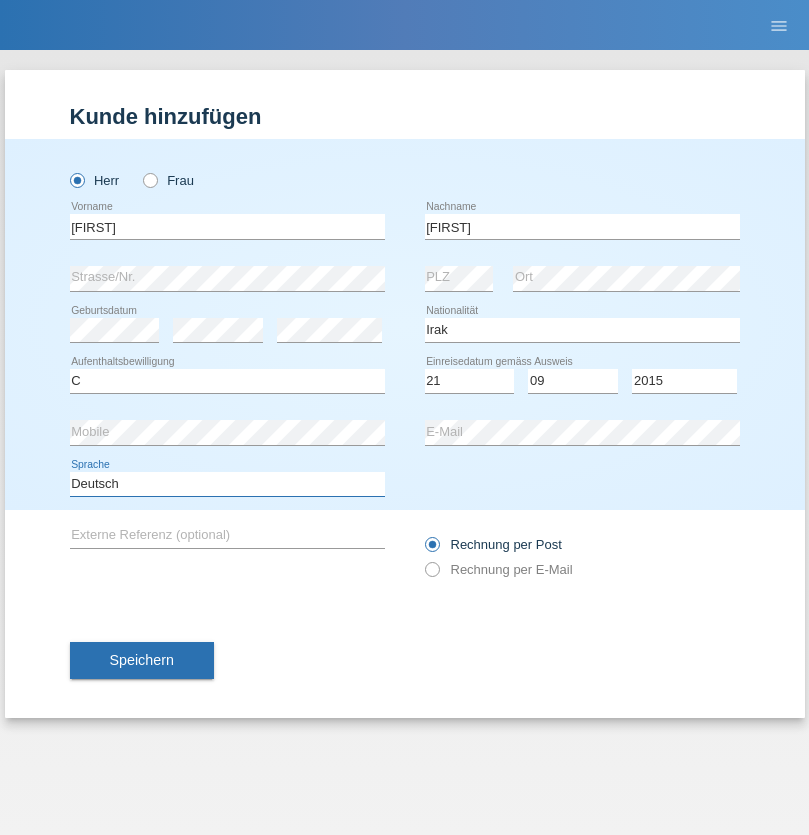 select on "en" 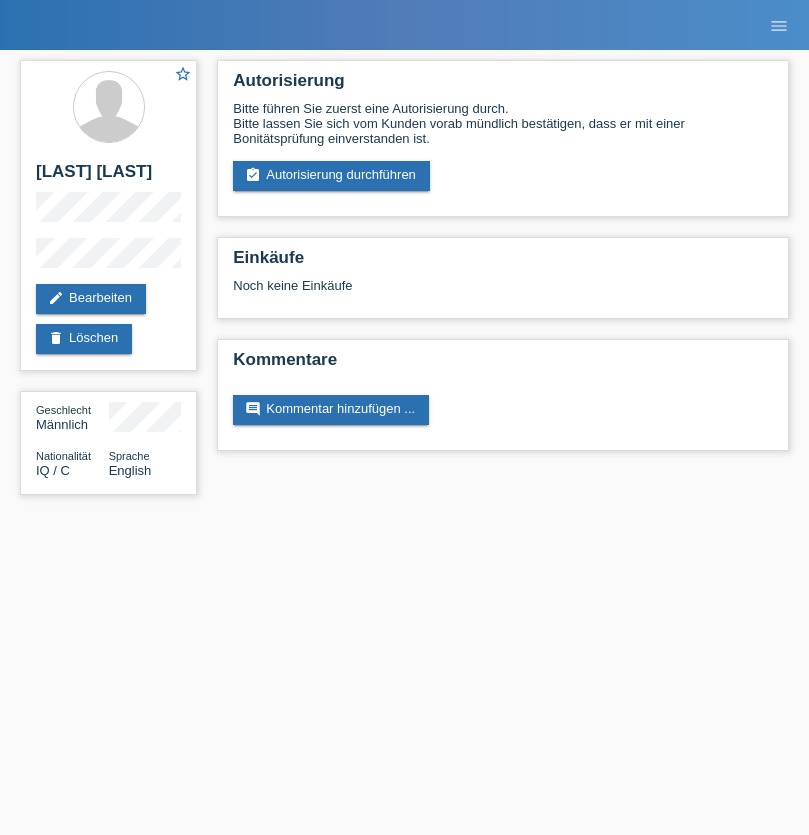 scroll, scrollTop: 0, scrollLeft: 0, axis: both 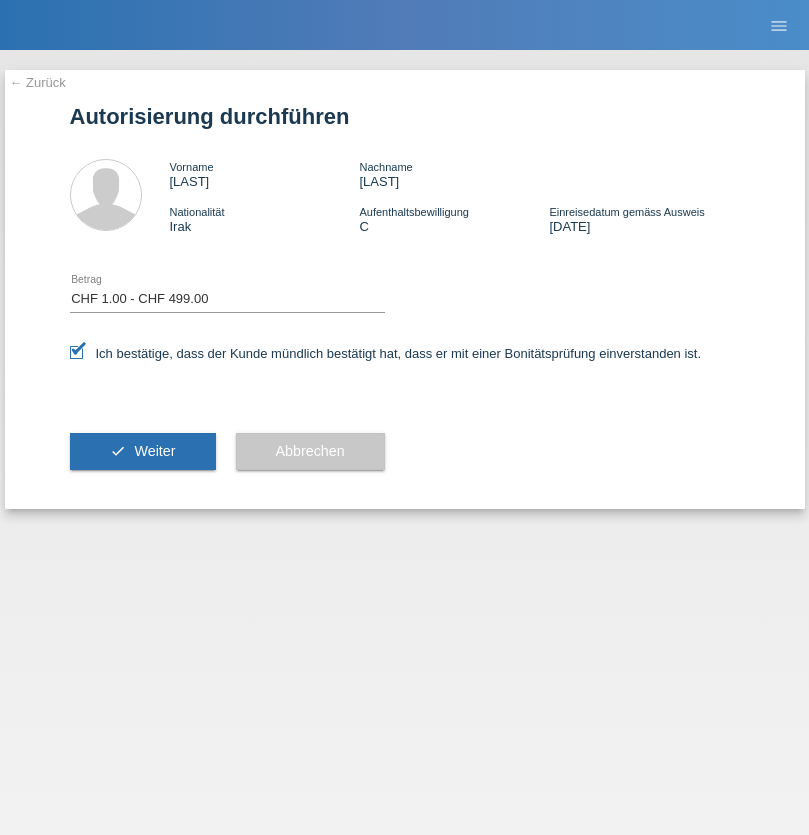 select on "1" 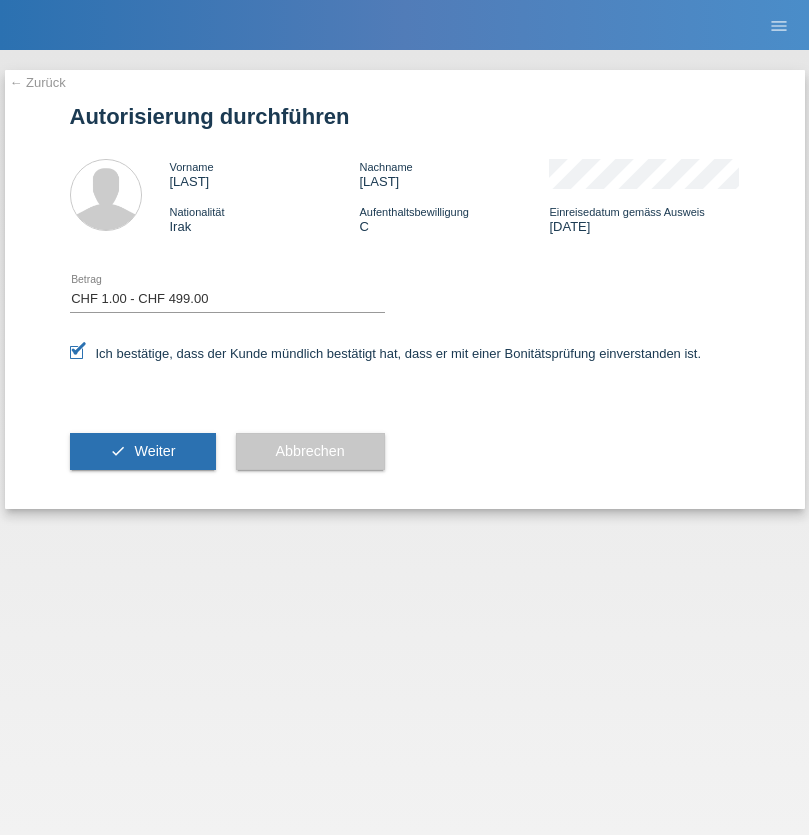 scroll, scrollTop: 0, scrollLeft: 0, axis: both 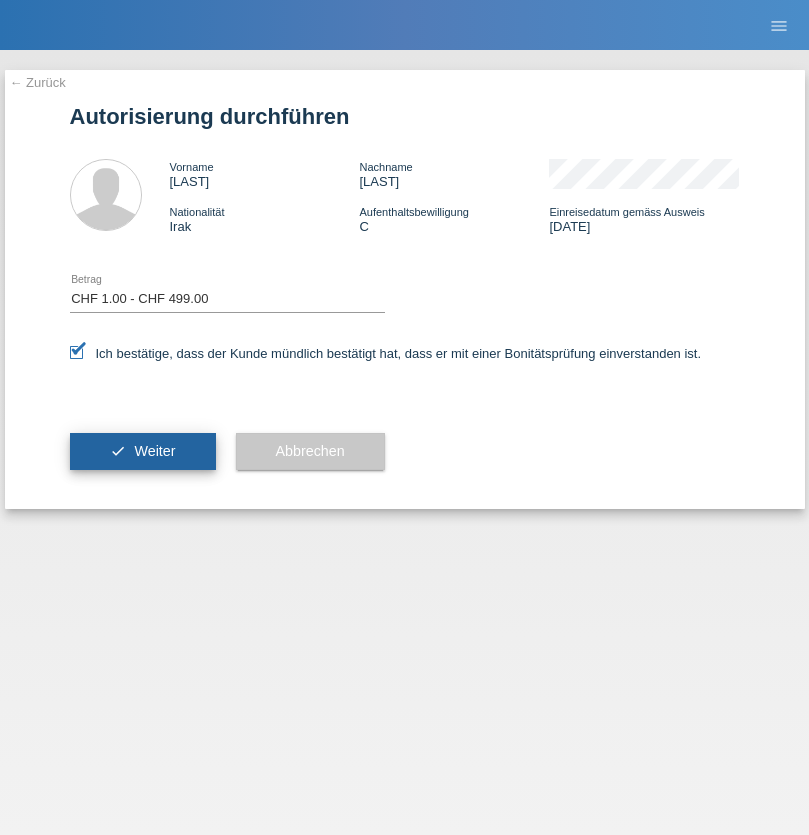 click on "Weiter" at bounding box center (154, 451) 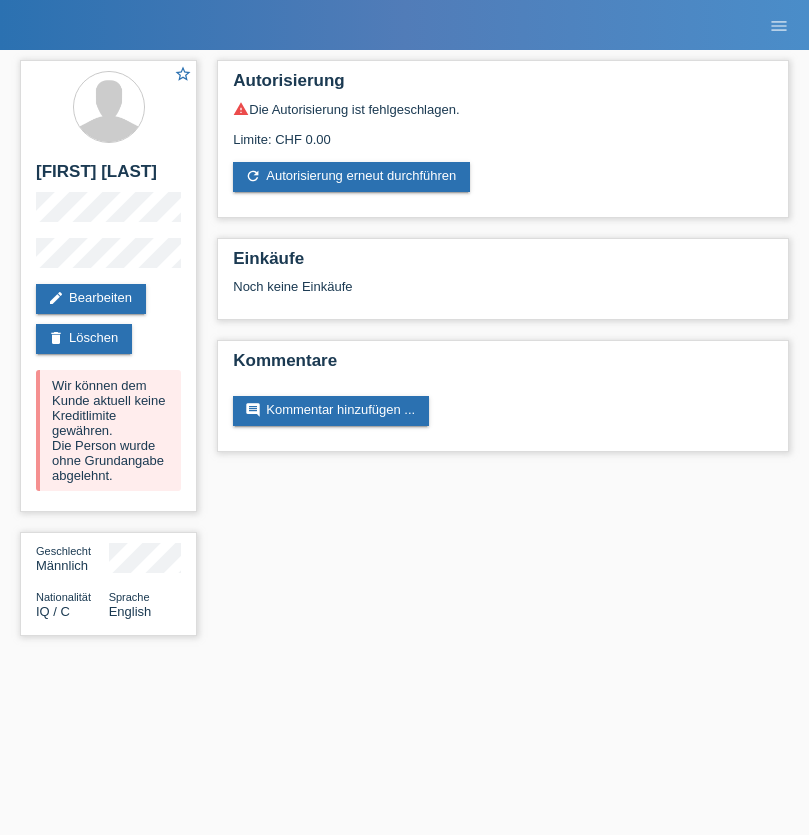 scroll, scrollTop: 0, scrollLeft: 0, axis: both 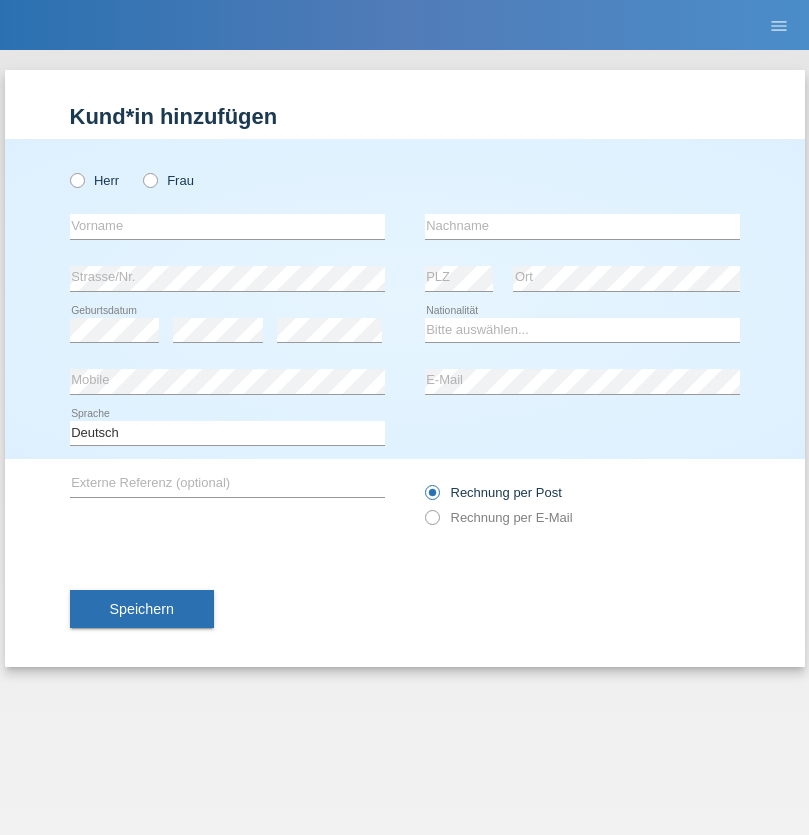 radio on "true" 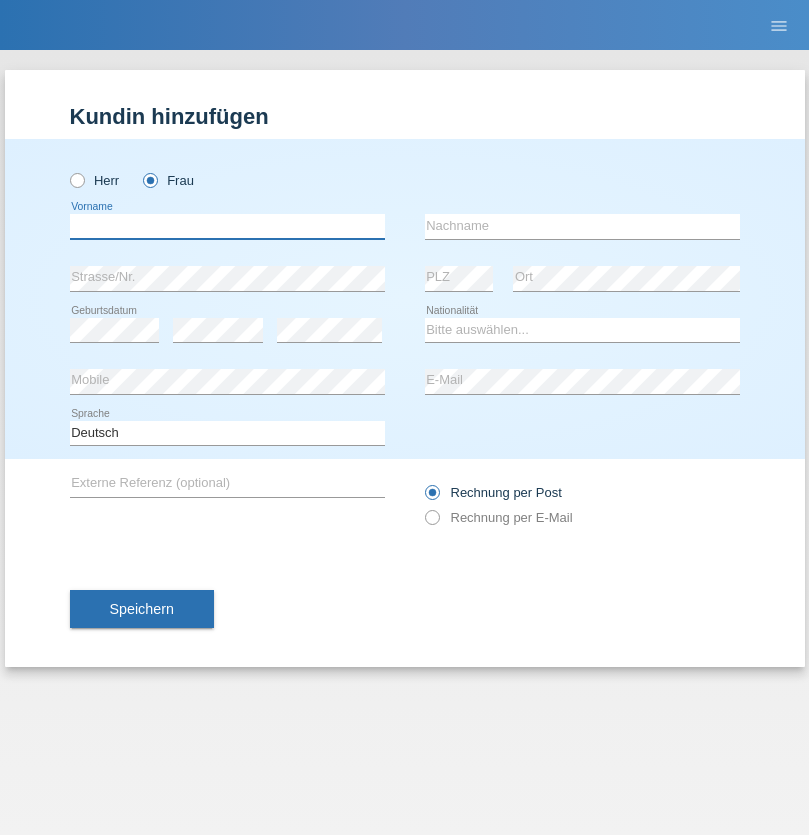click at bounding box center [227, 226] 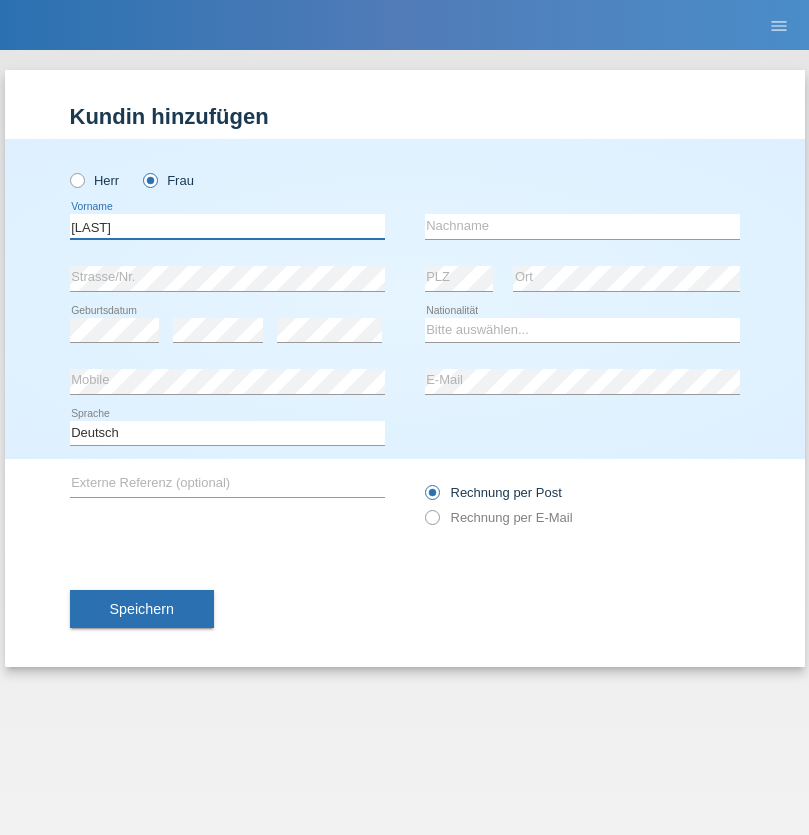 type on "[LAST]" 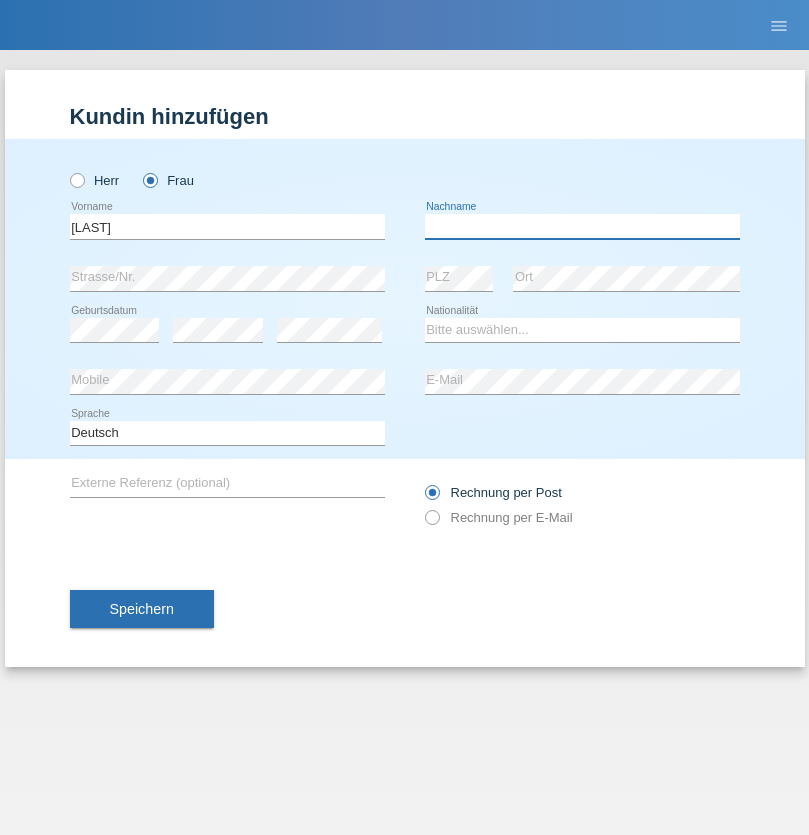 click at bounding box center [582, 226] 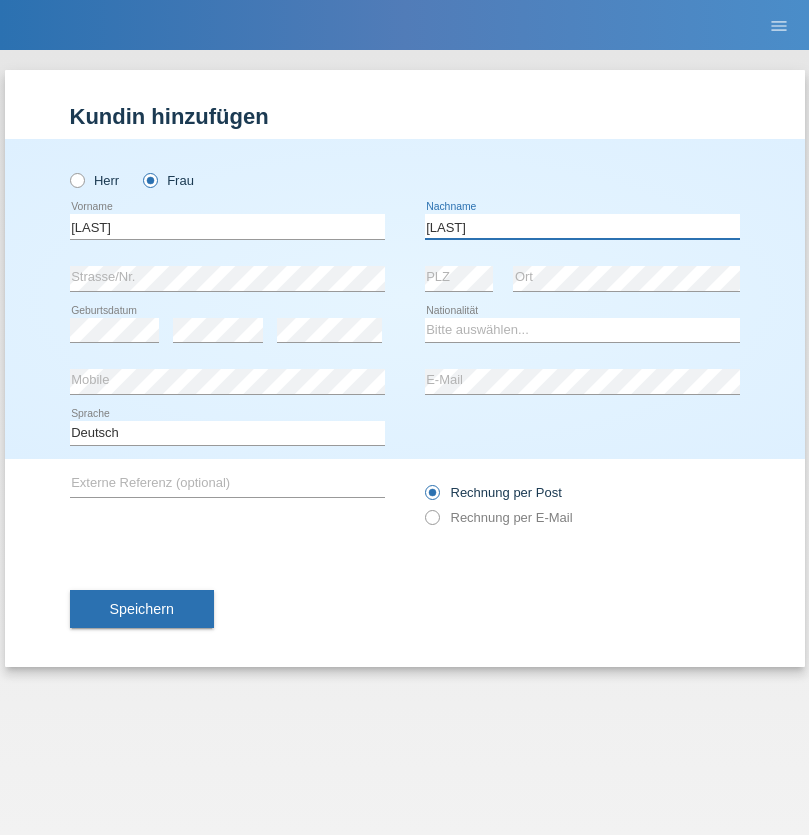 type on "[LAST]" 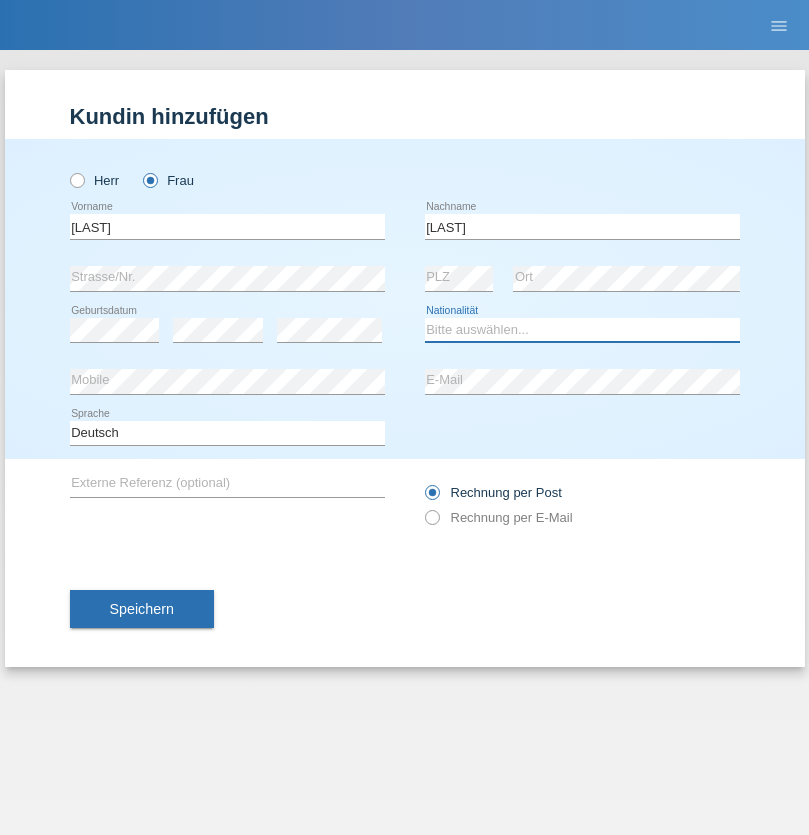 select on "PA" 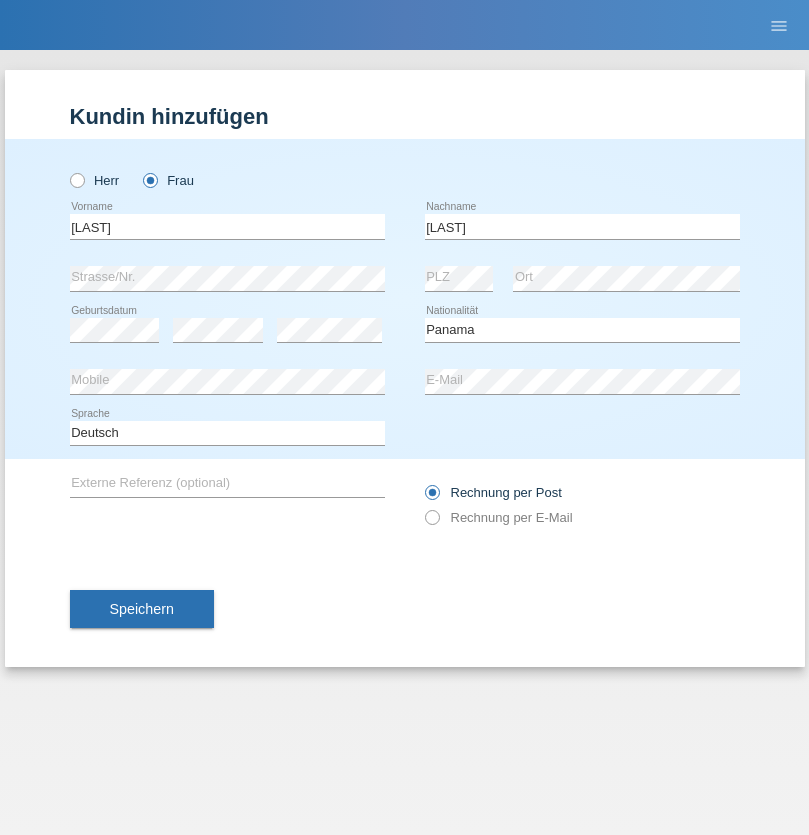 select on "C" 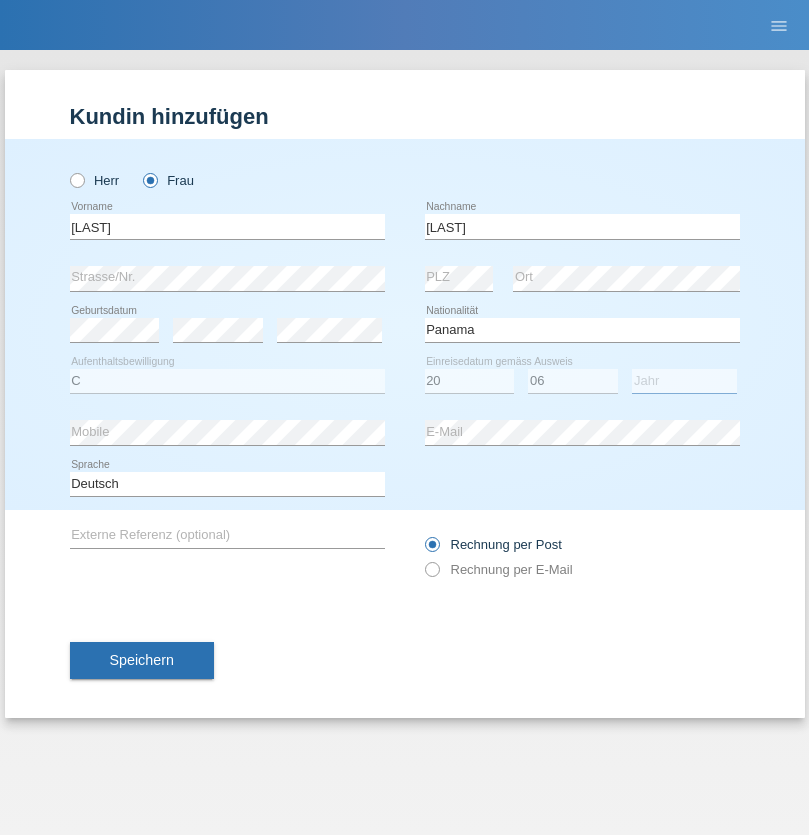 select on "2021" 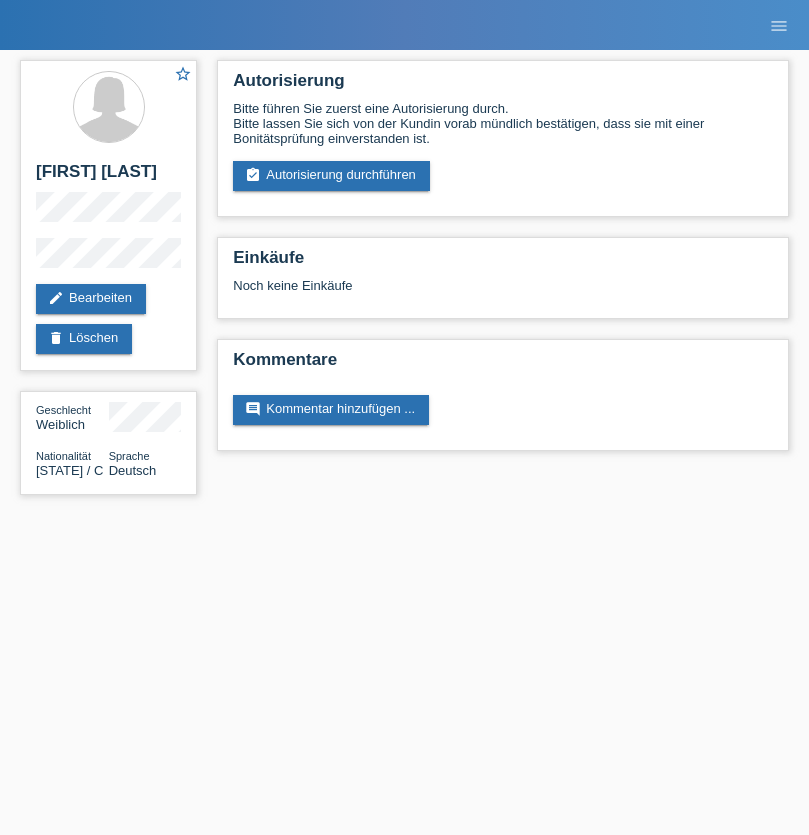 scroll, scrollTop: 0, scrollLeft: 0, axis: both 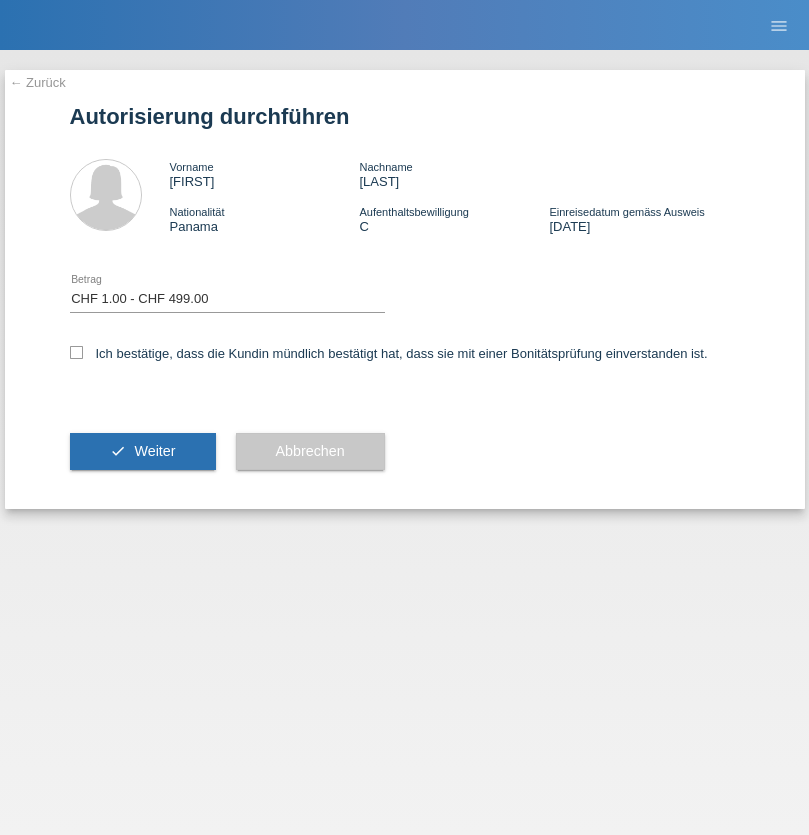 select on "1" 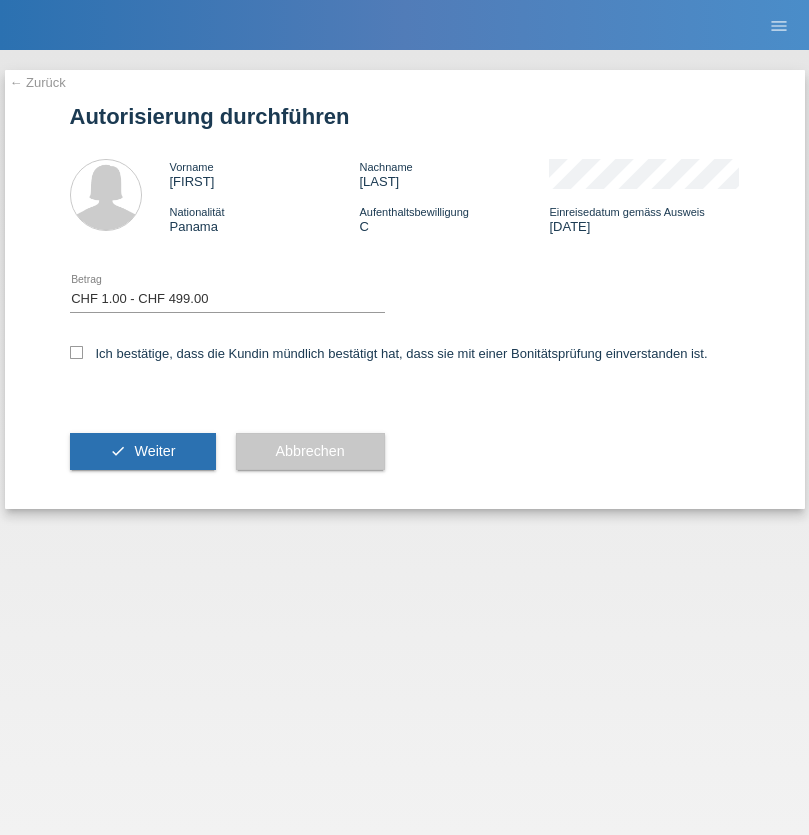 checkbox on "true" 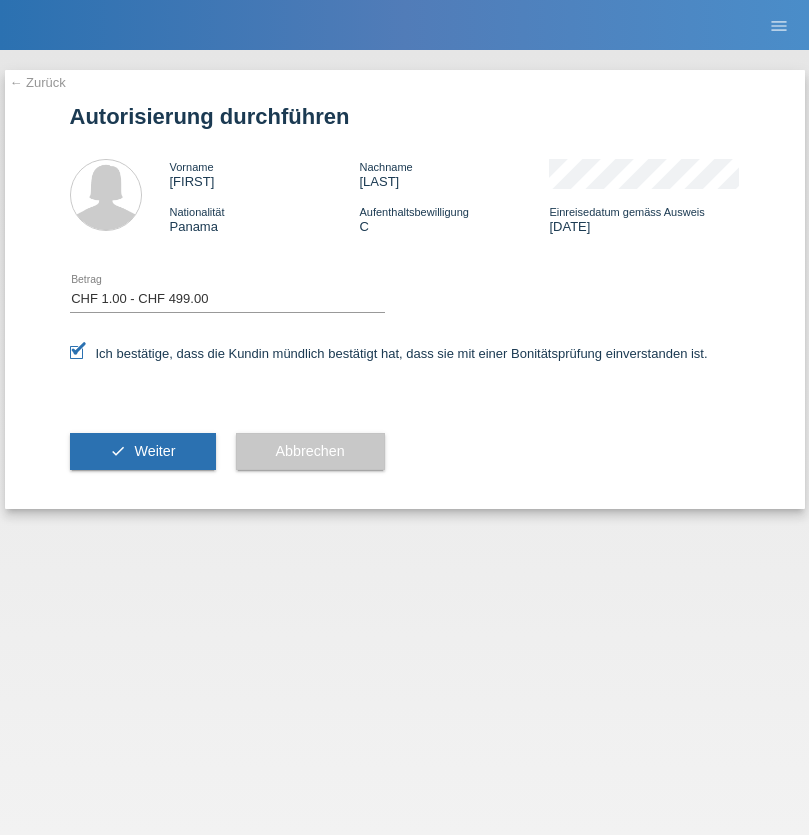 scroll, scrollTop: 0, scrollLeft: 0, axis: both 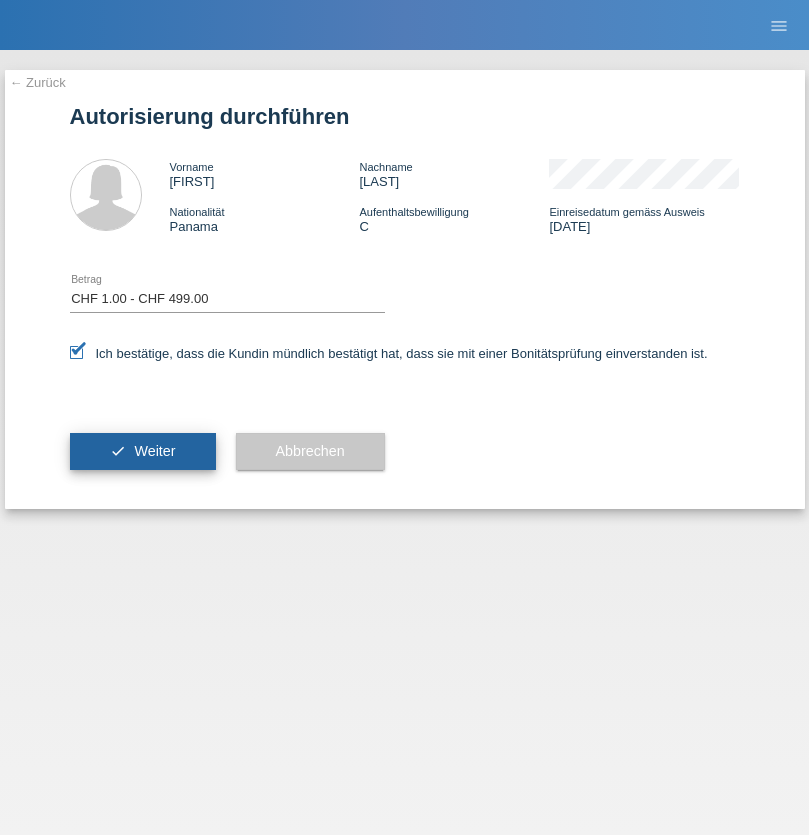 click on "Weiter" at bounding box center (154, 451) 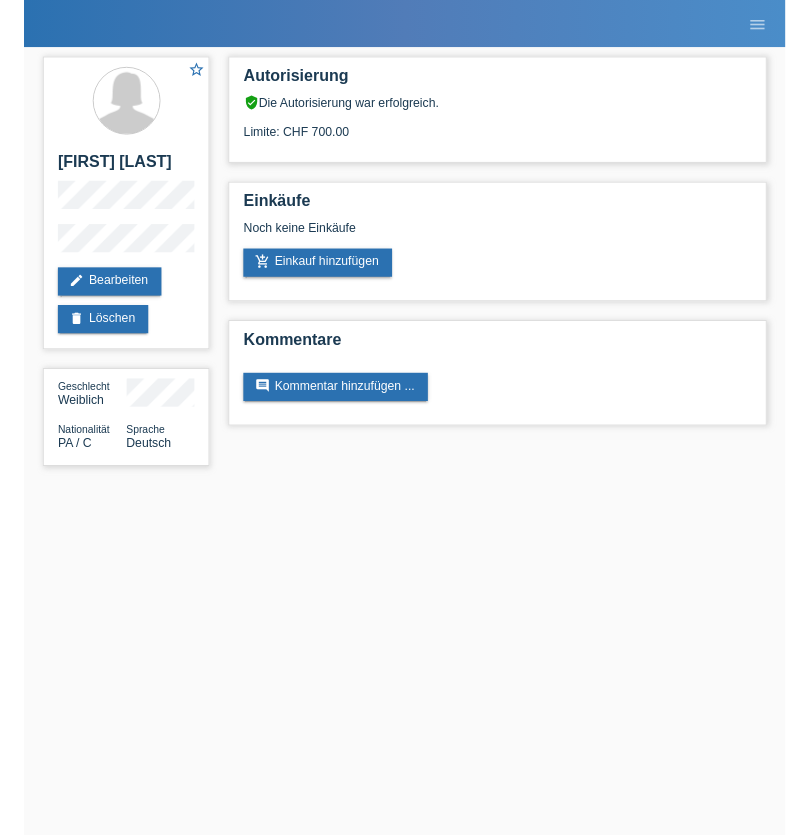 scroll, scrollTop: 0, scrollLeft: 0, axis: both 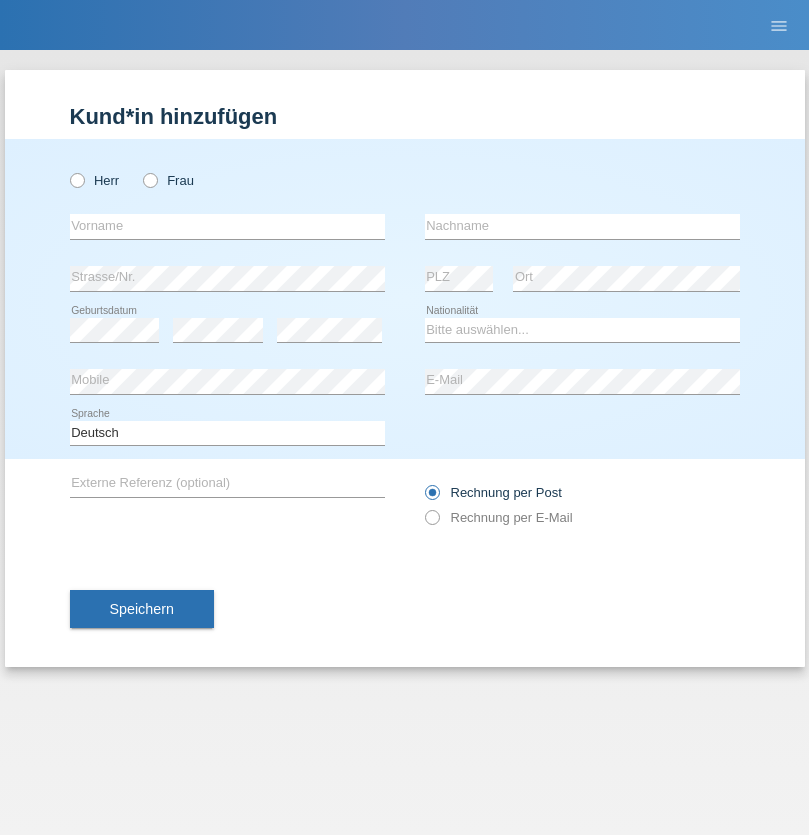 radio on "true" 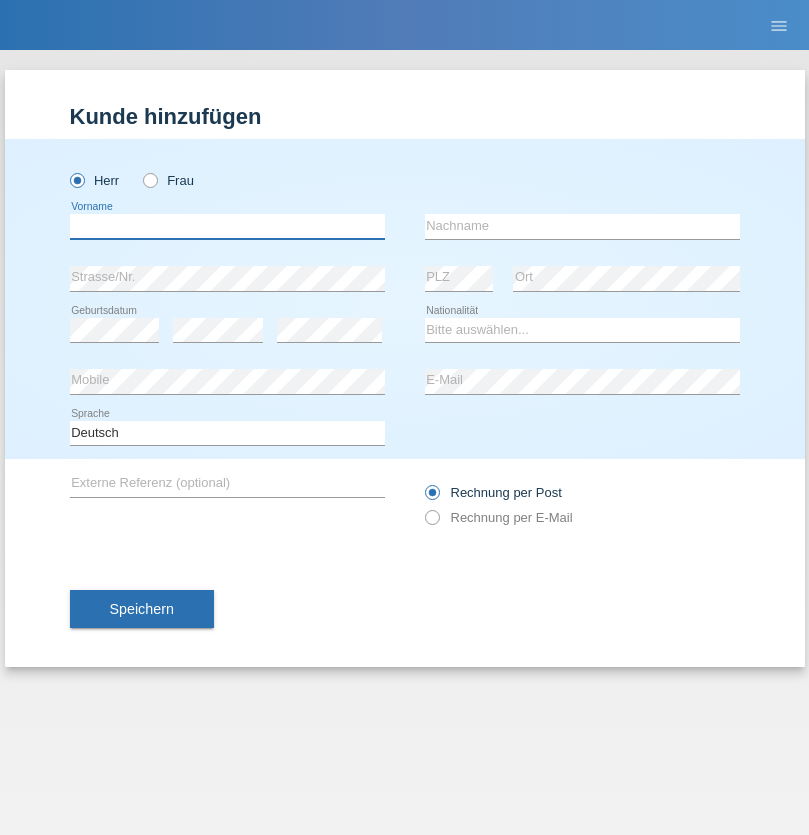 click at bounding box center [227, 226] 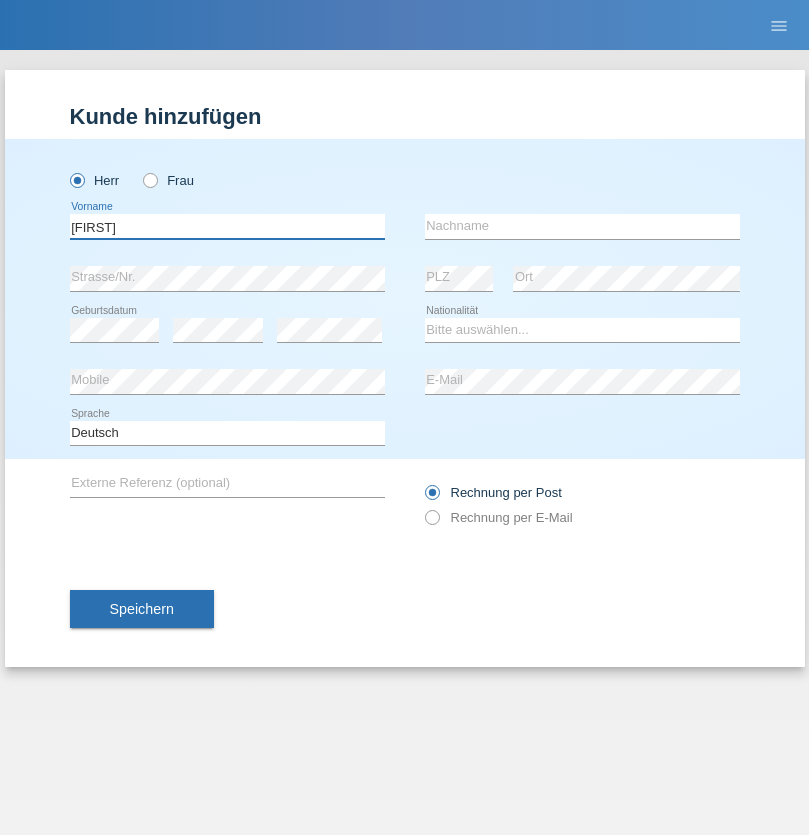 type on "Dominik" 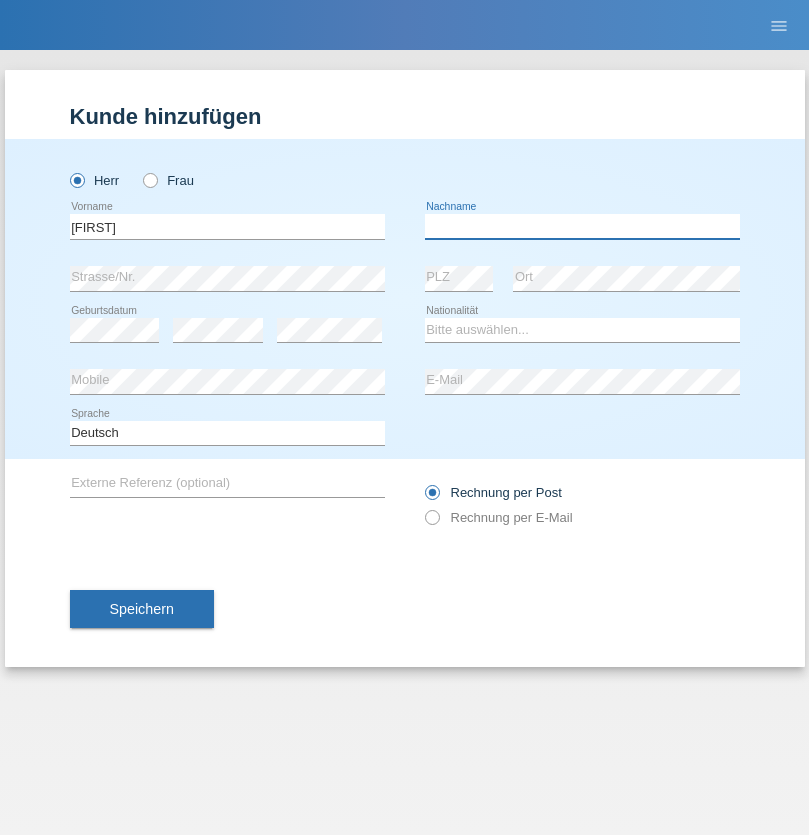 click at bounding box center [582, 226] 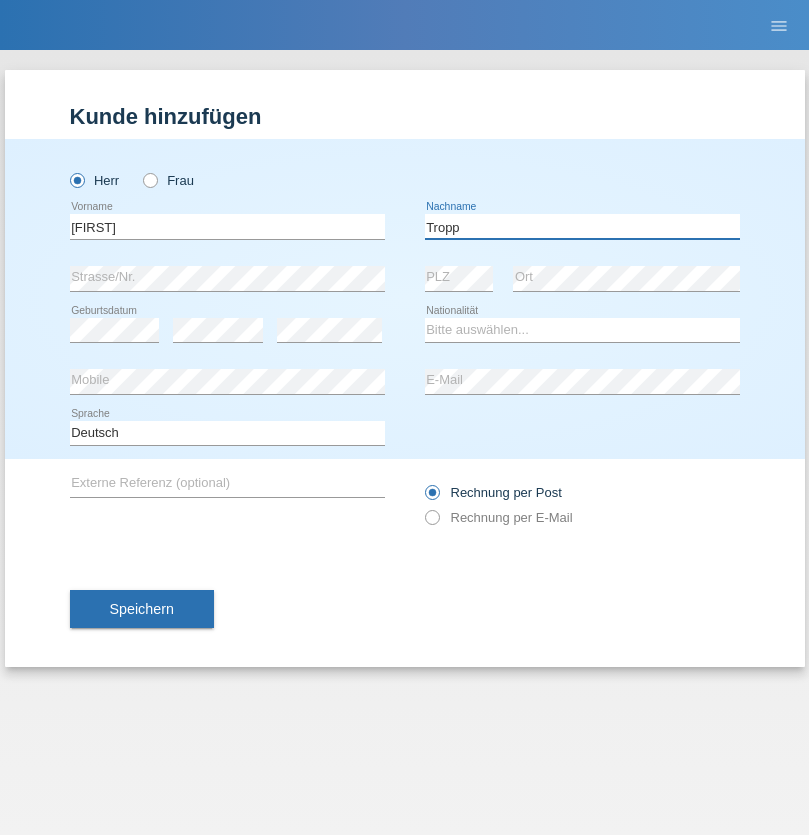 type on "Tropp" 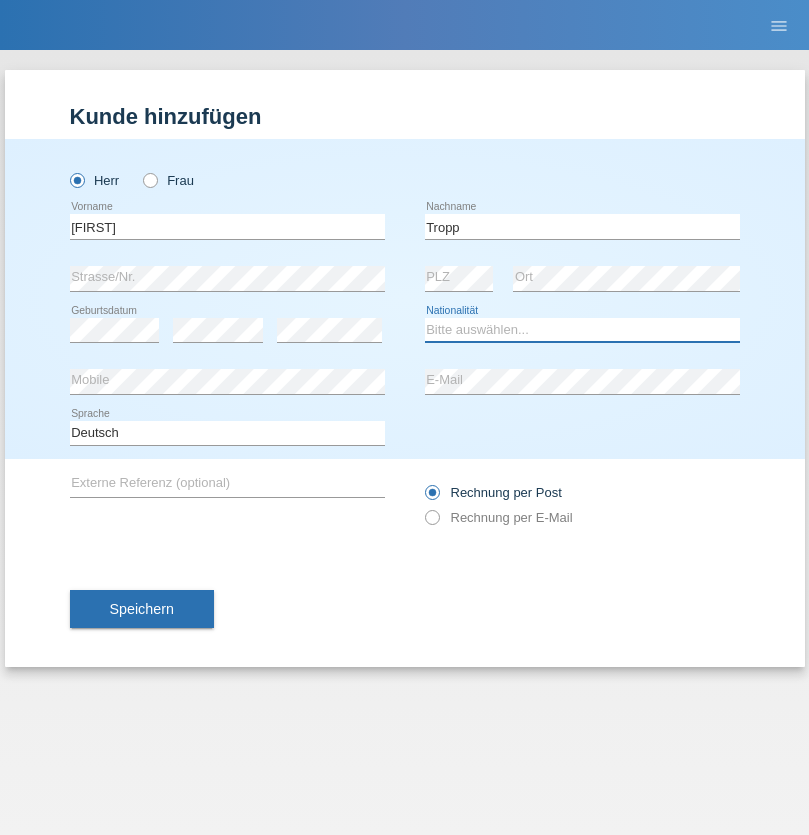 select on "SK" 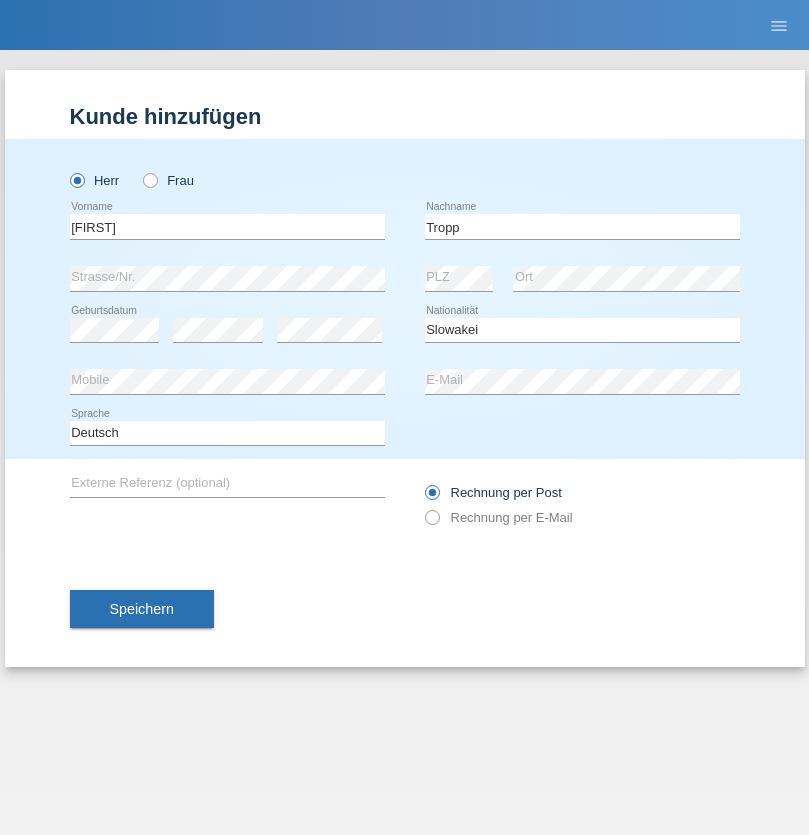 select on "C" 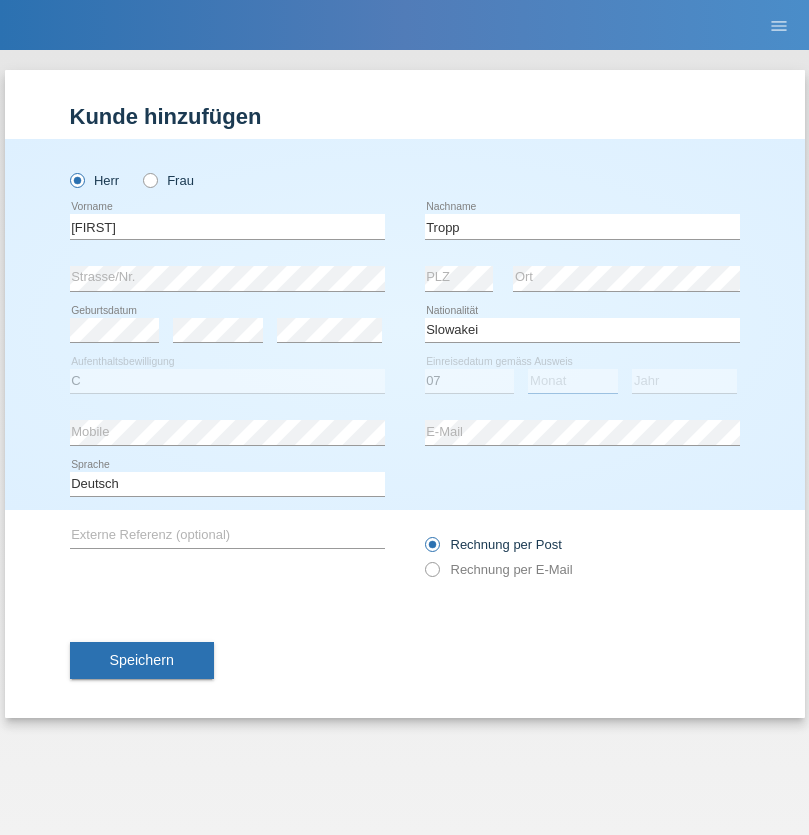 select on "08" 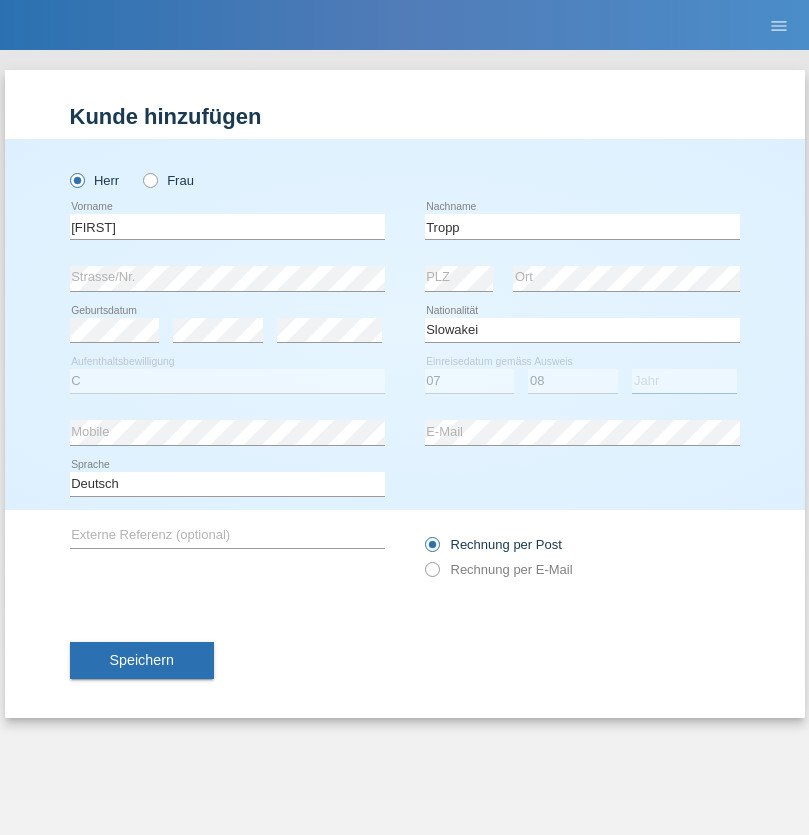 select on "2021" 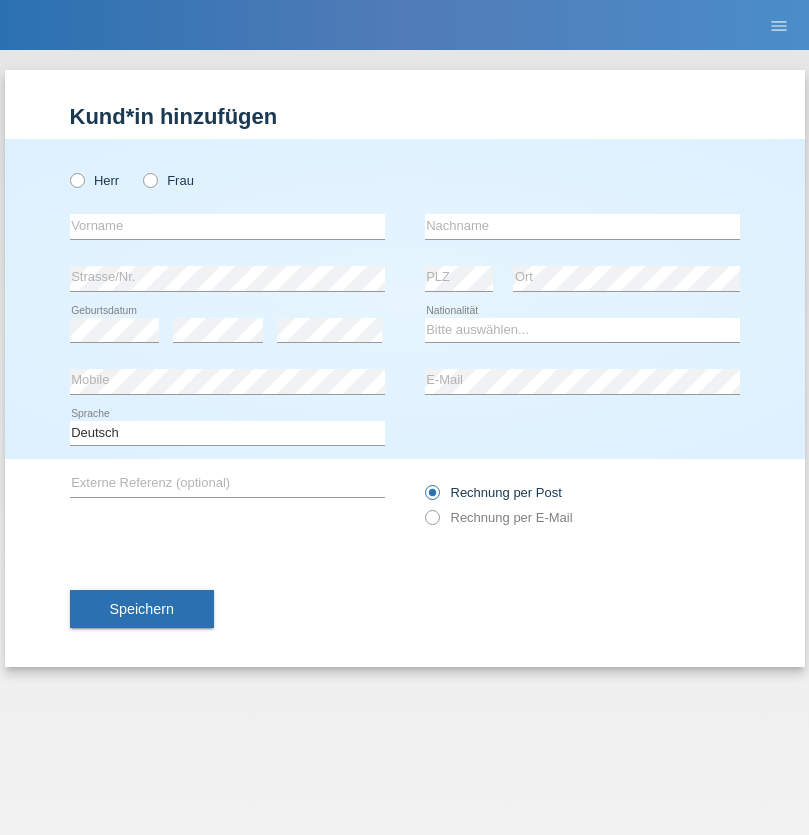 scroll, scrollTop: 0, scrollLeft: 0, axis: both 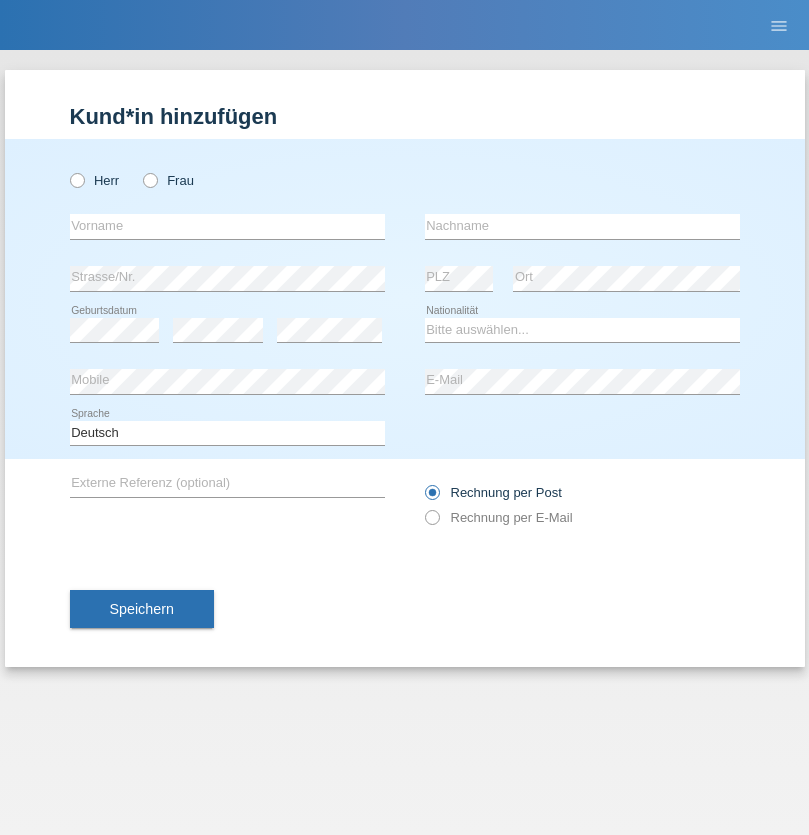 radio on "true" 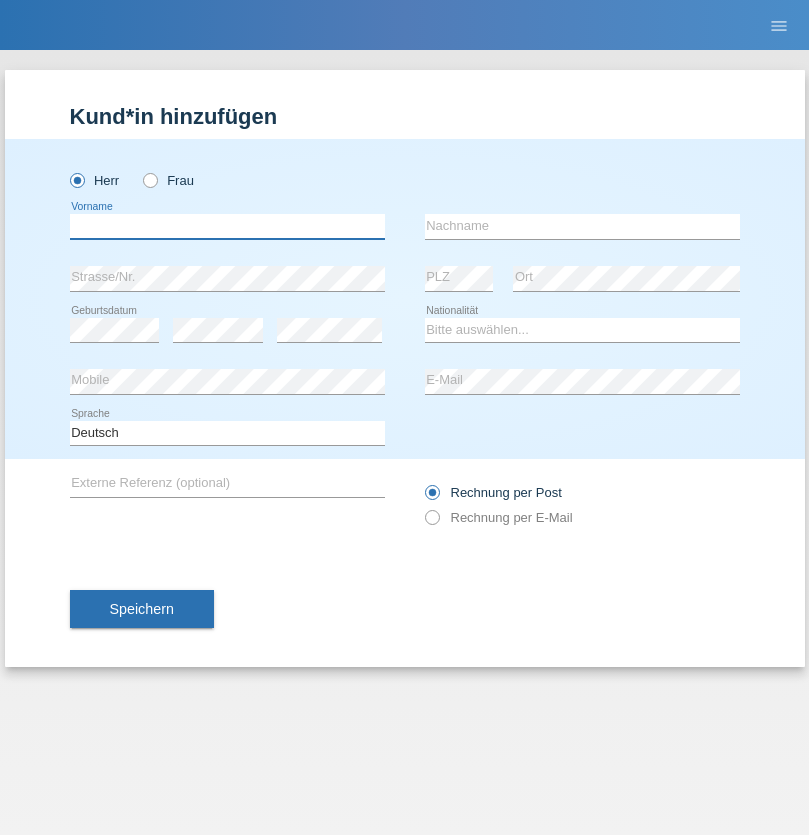 click at bounding box center [227, 226] 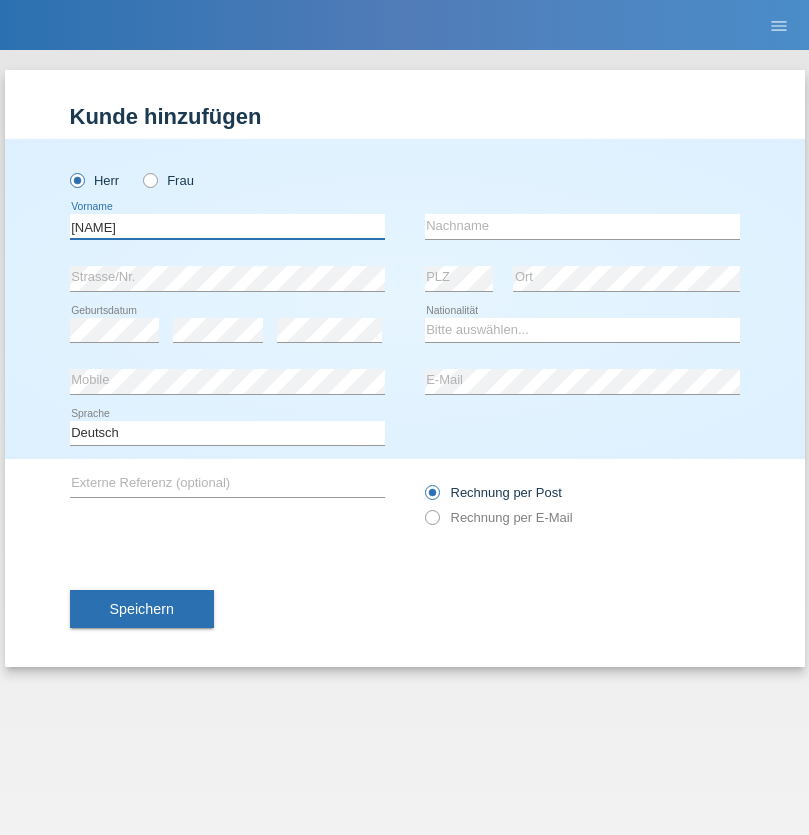 type on "[NAME]" 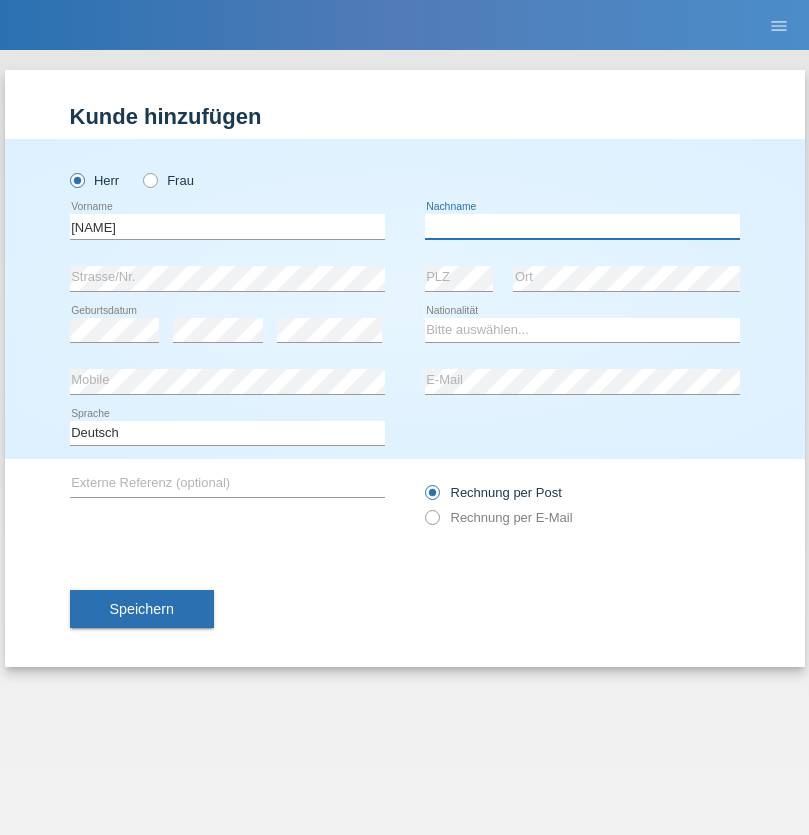 click at bounding box center [582, 226] 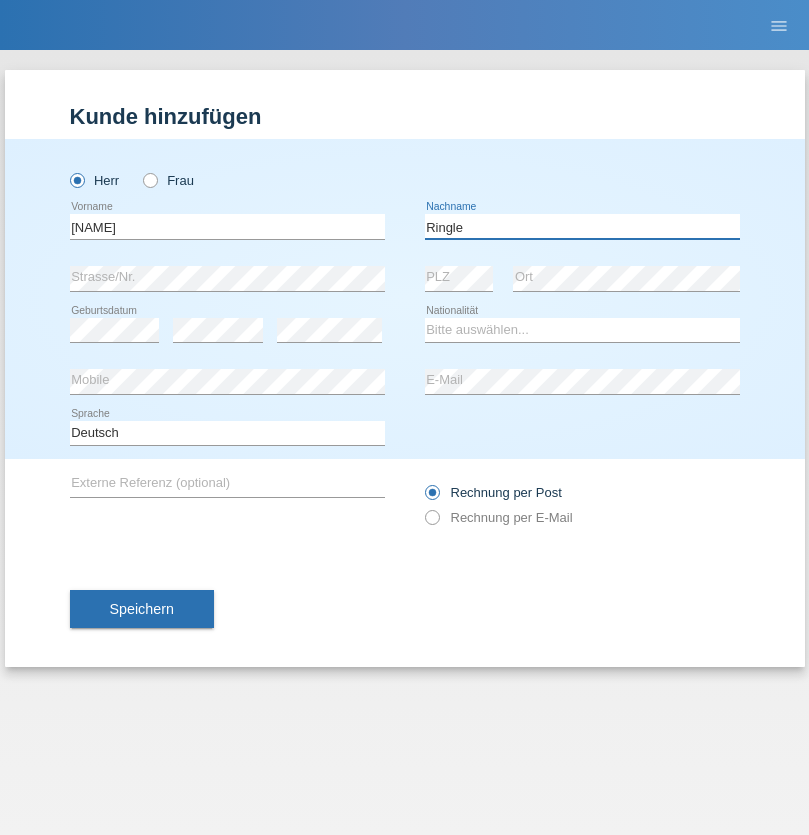 type on "Ringle" 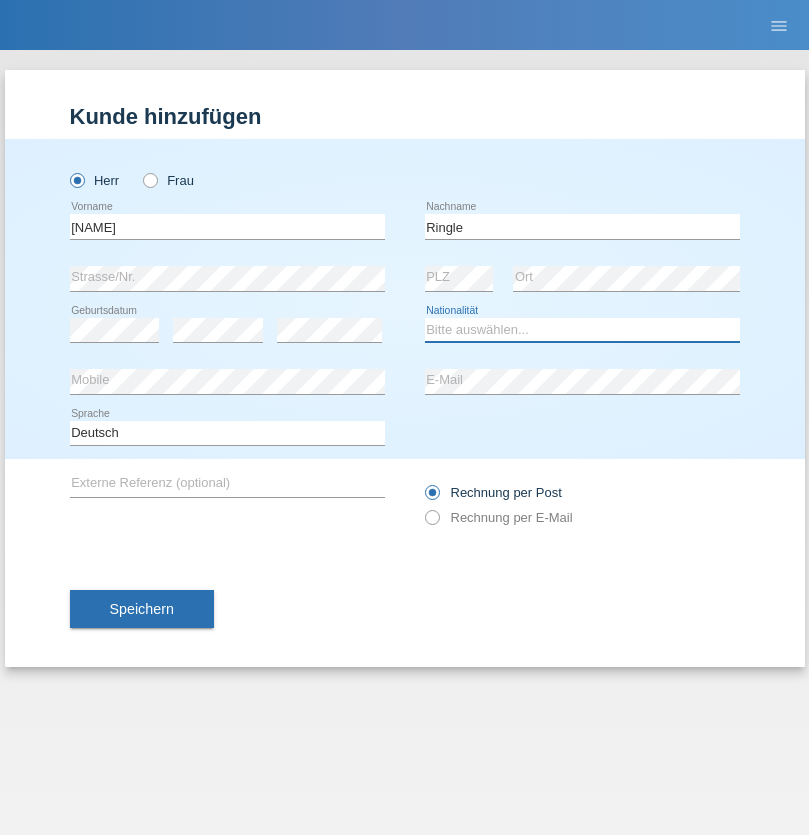 select on "DE" 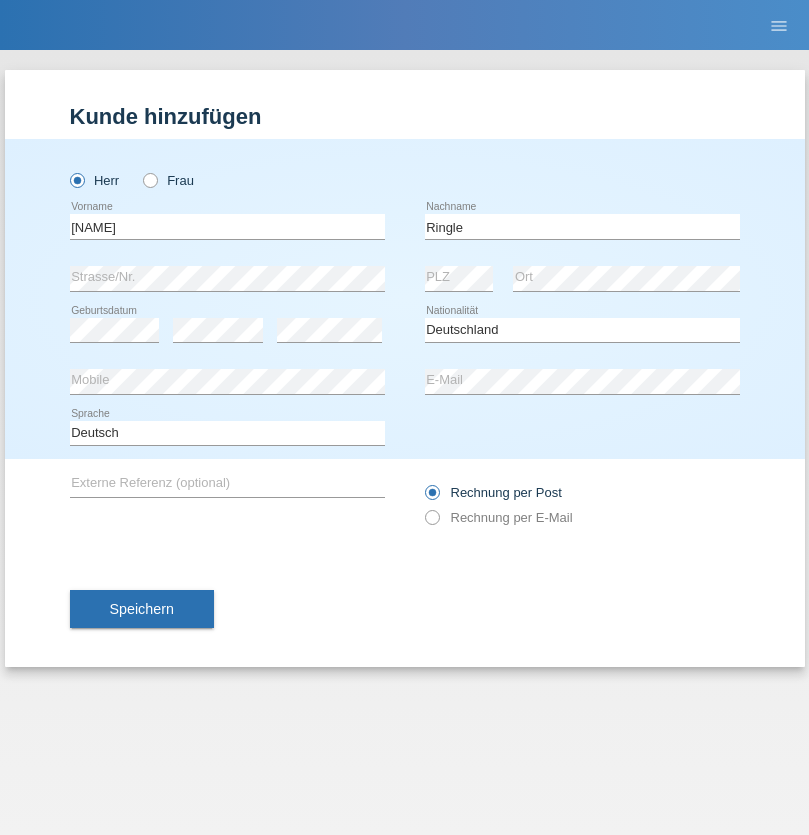 select on "C" 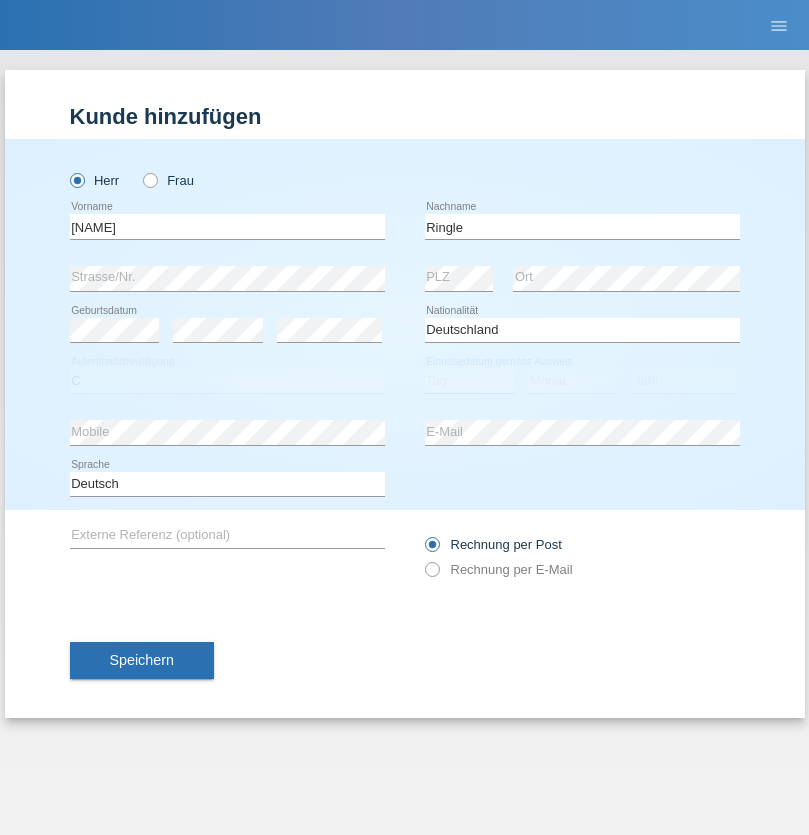 select on "06" 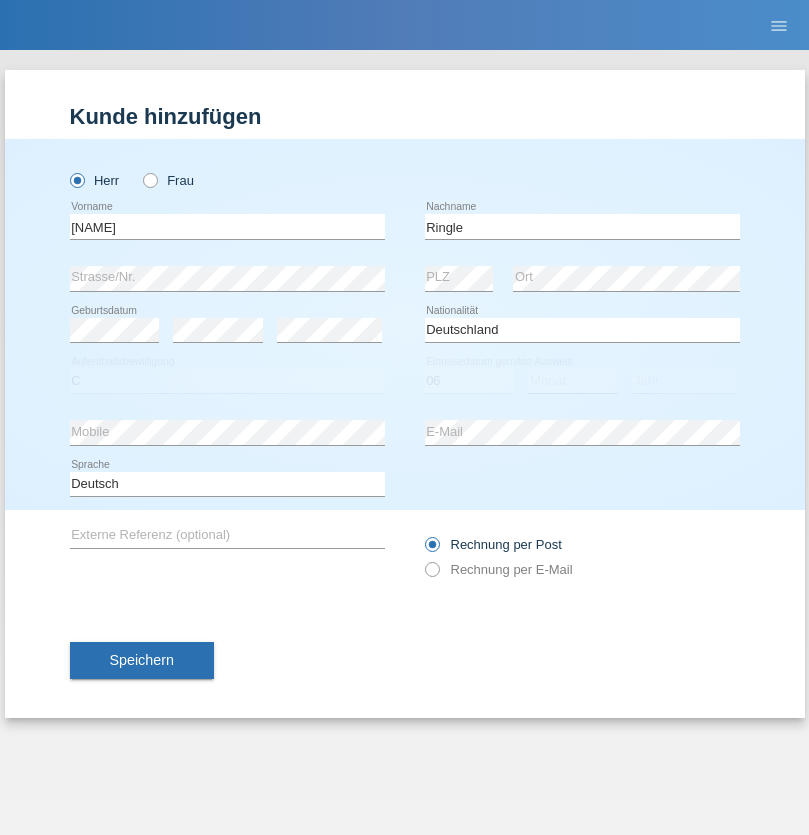 select on "01" 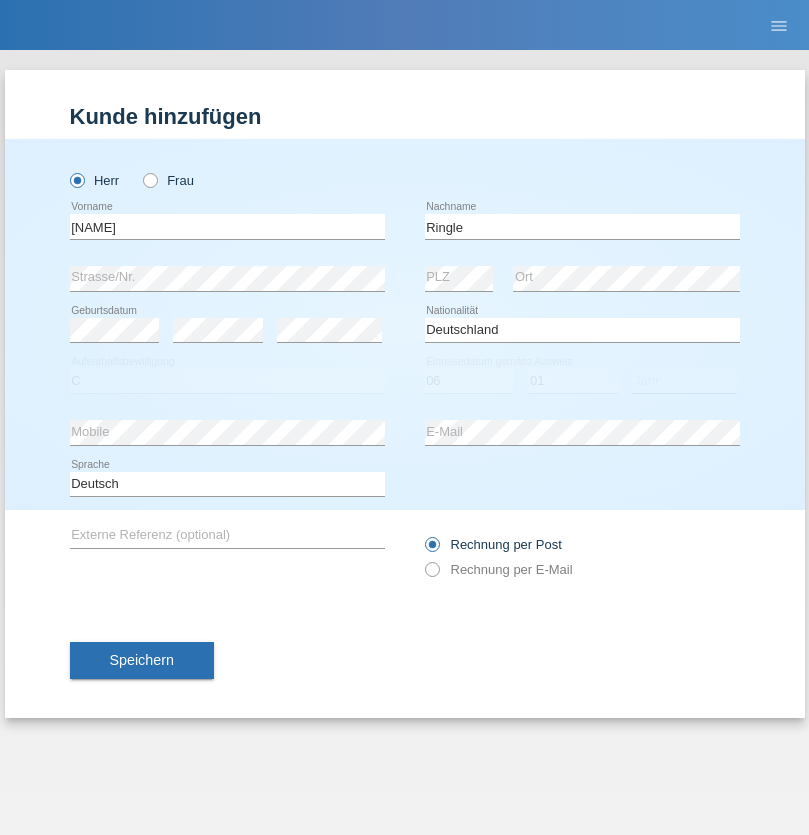 select on "2021" 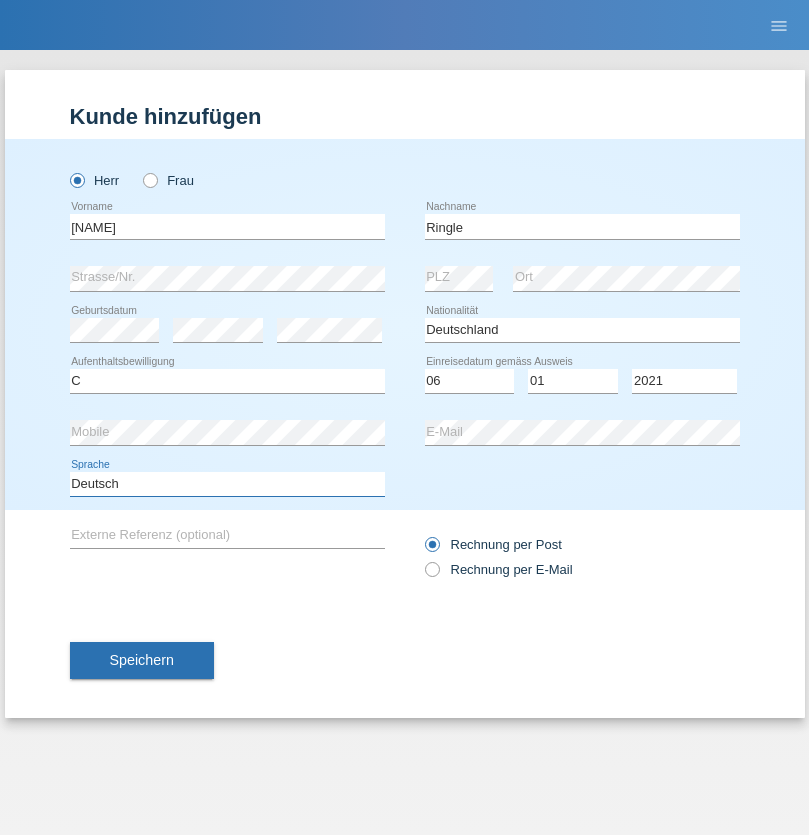 select on "en" 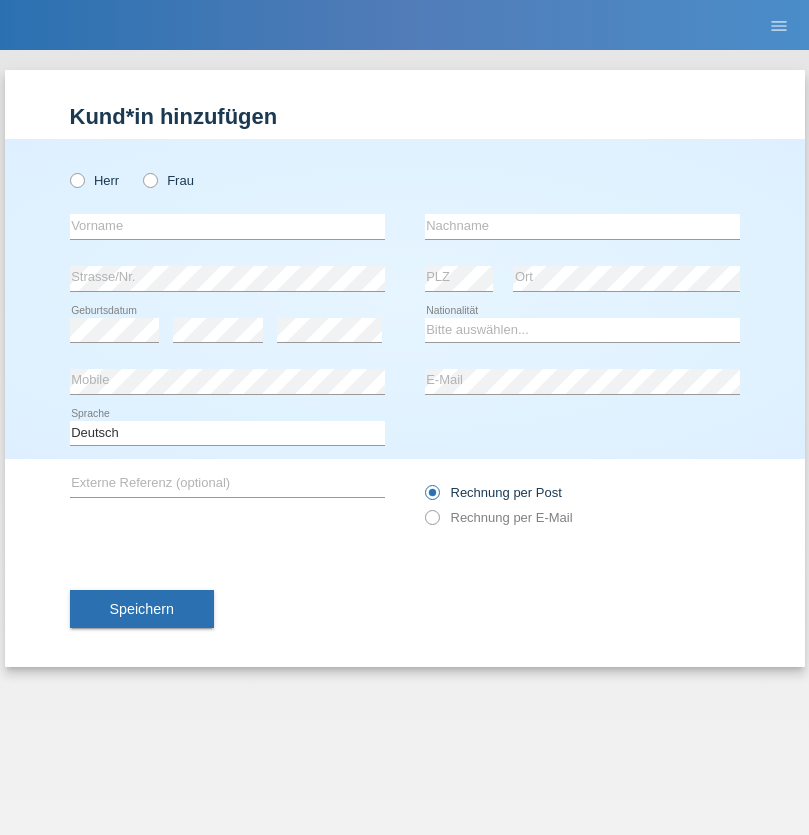 scroll, scrollTop: 0, scrollLeft: 0, axis: both 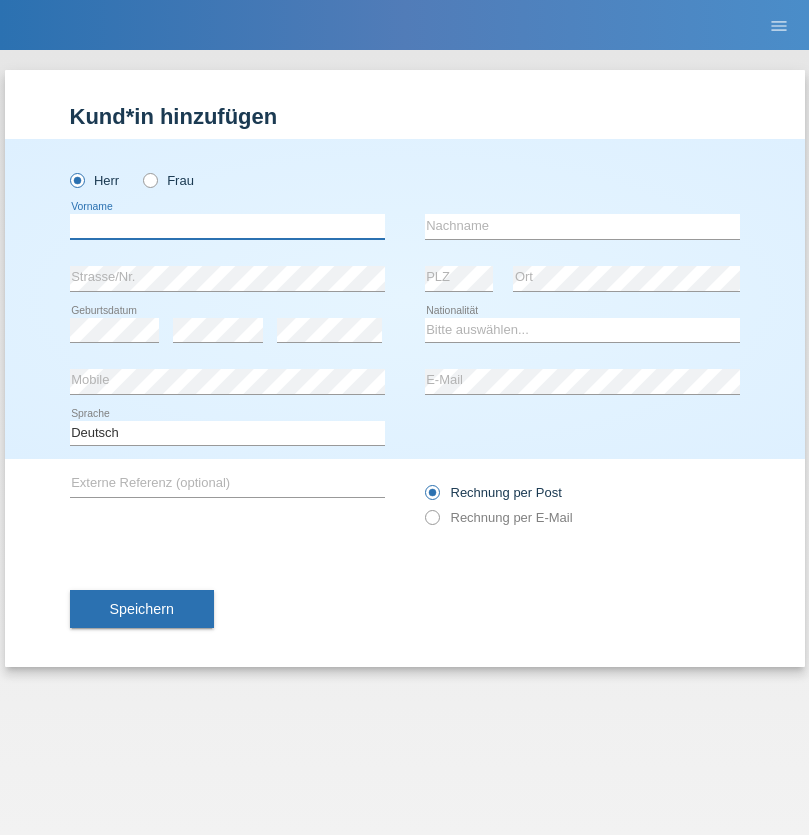 click at bounding box center [227, 226] 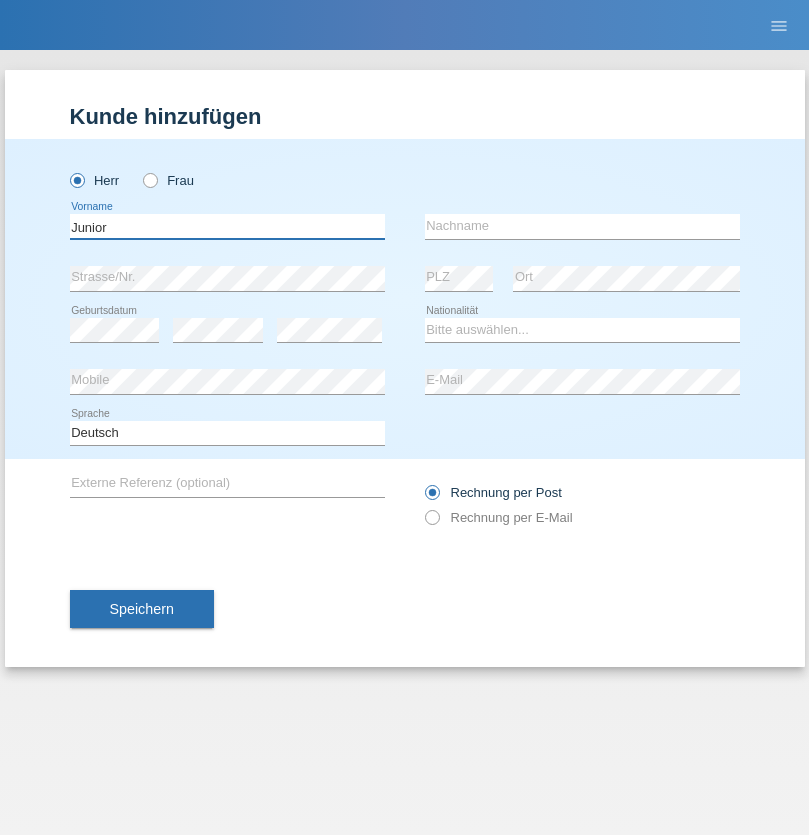type on "Junior" 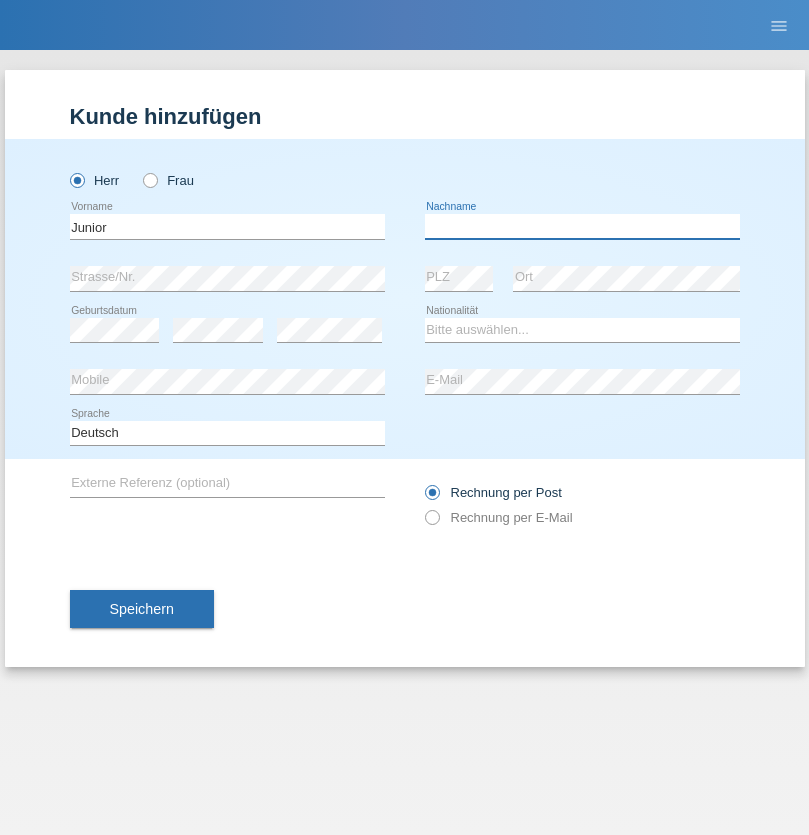 click at bounding box center [582, 226] 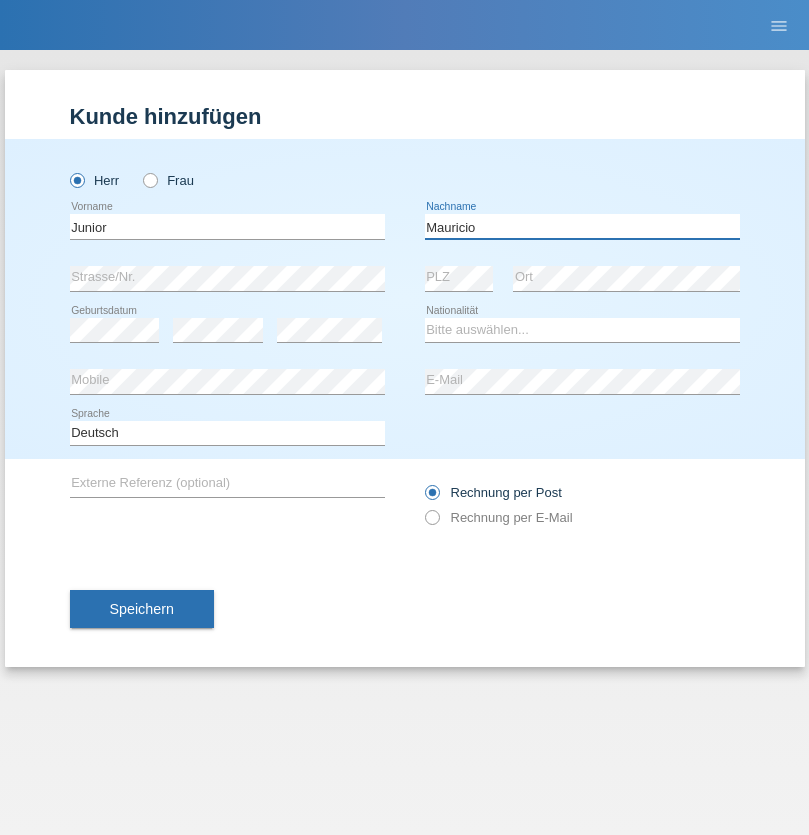 type on "Mauricio" 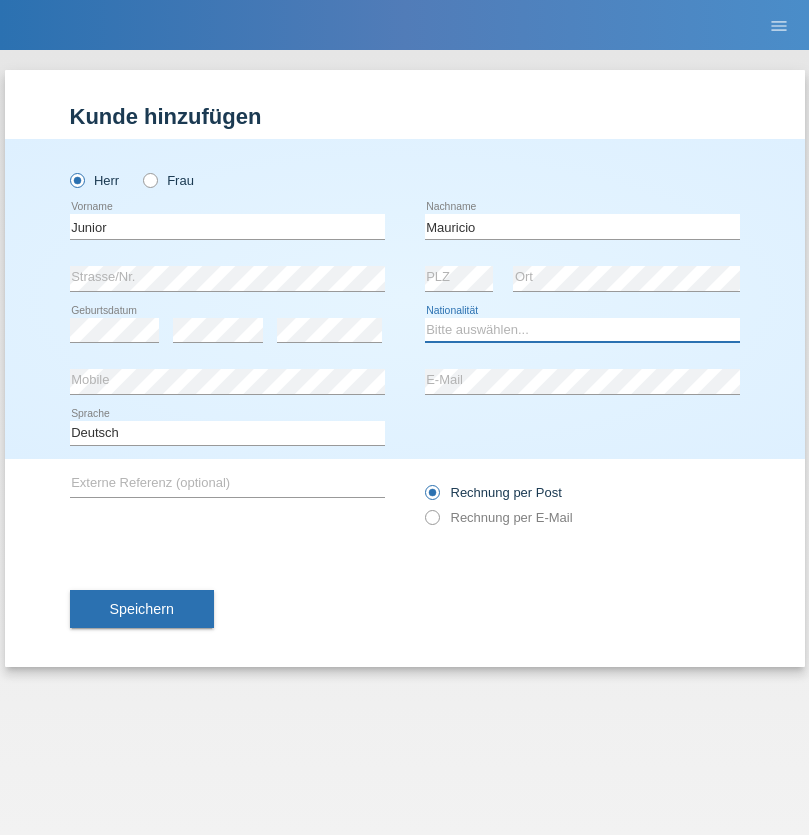 select on "CH" 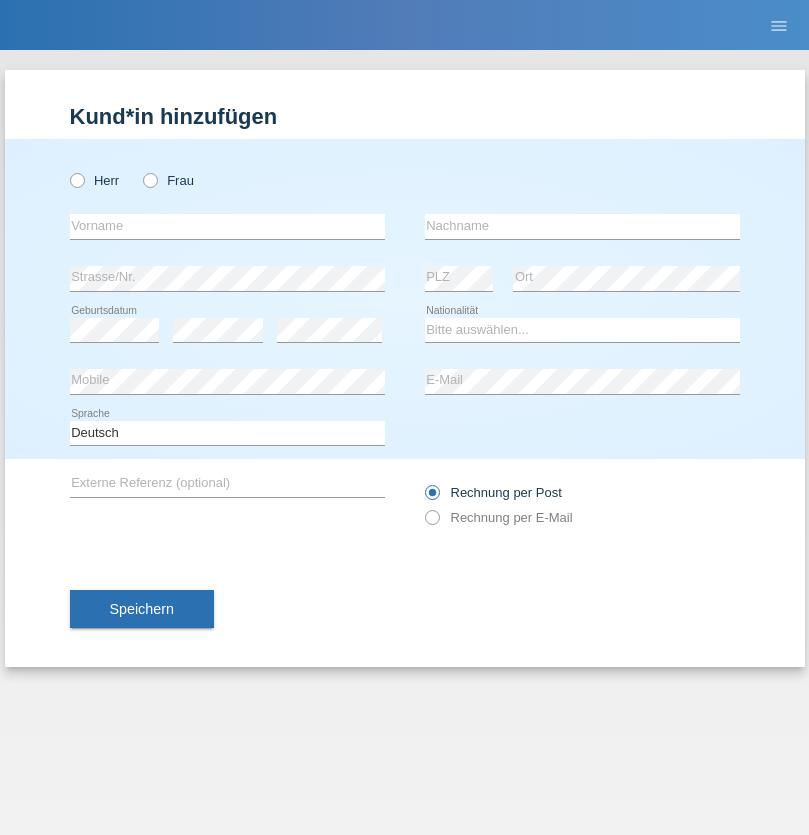 scroll, scrollTop: 0, scrollLeft: 0, axis: both 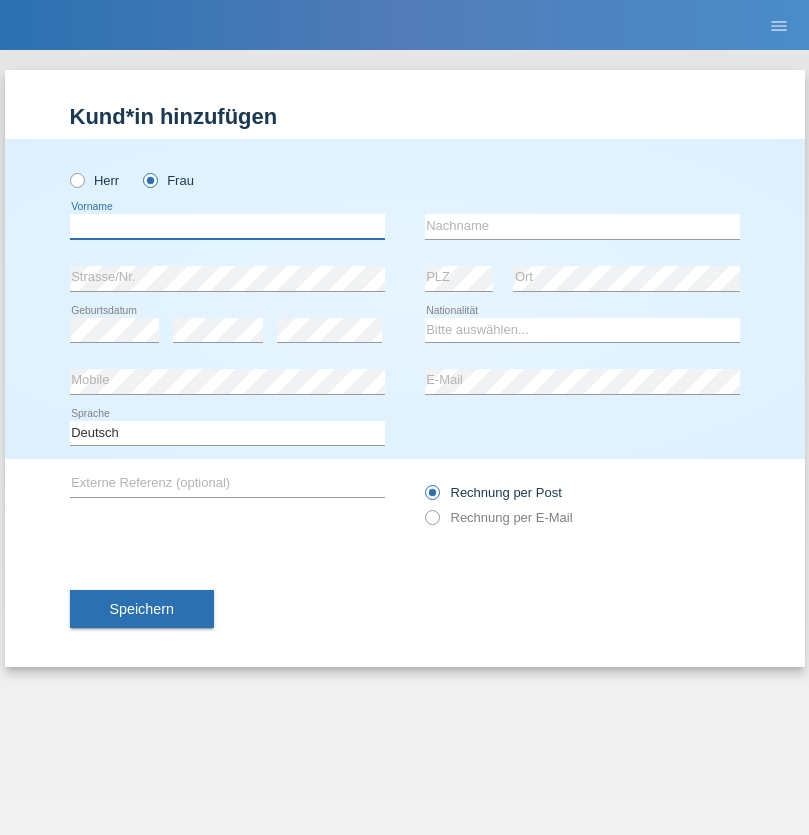 click at bounding box center (227, 226) 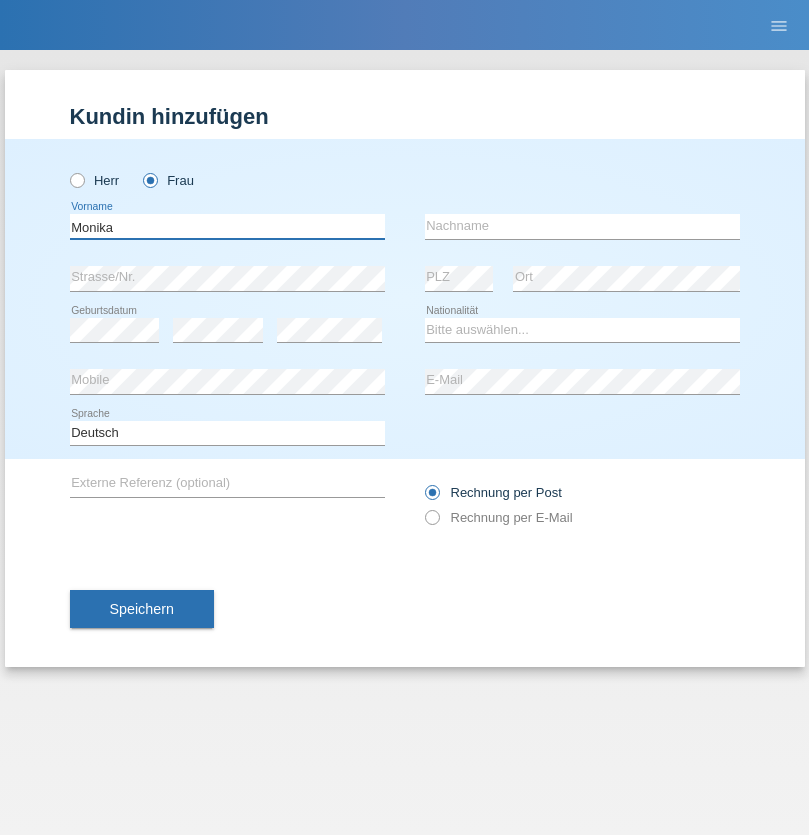 type on "Monika" 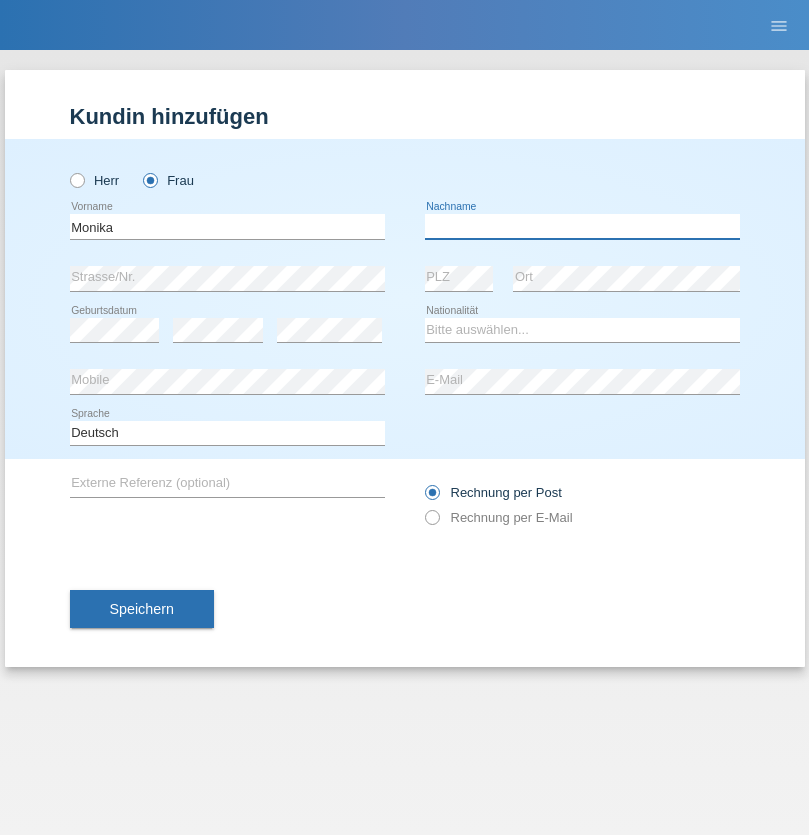 click at bounding box center (582, 226) 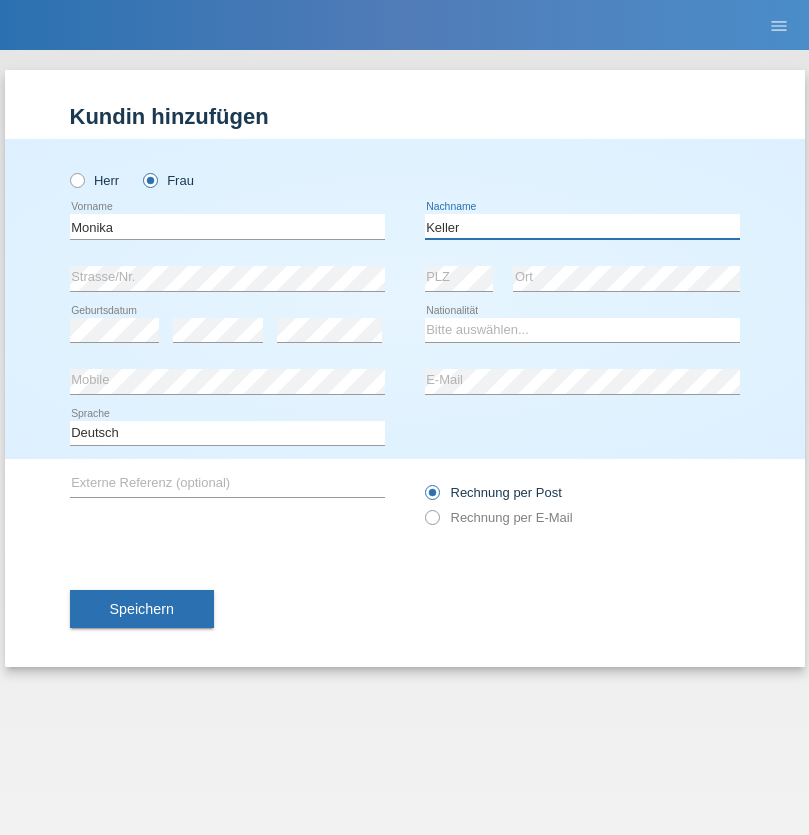 type on "Keller" 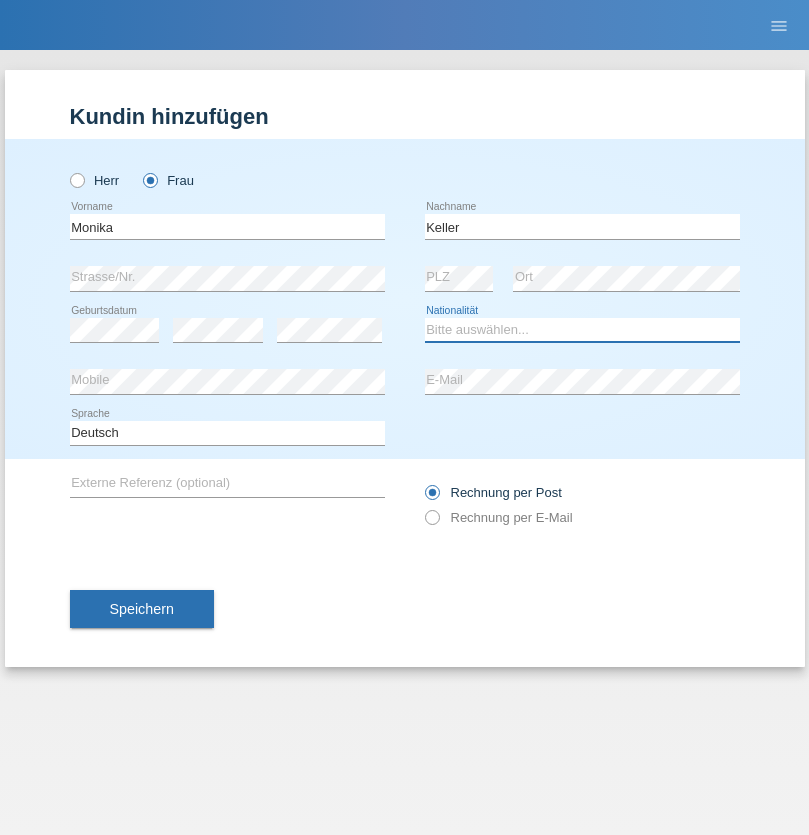 select on "CH" 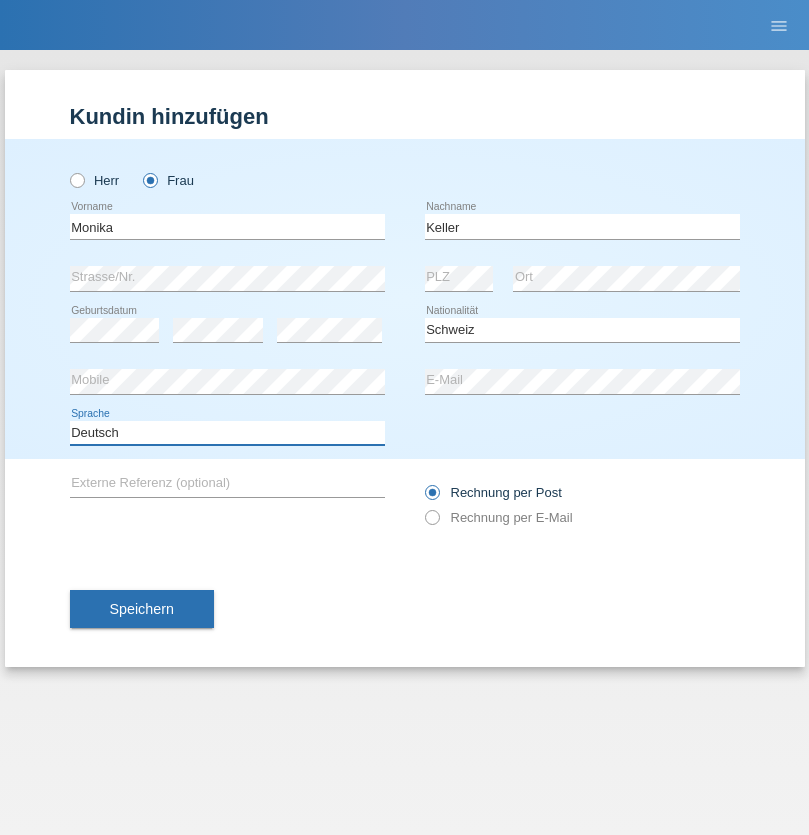 select on "en" 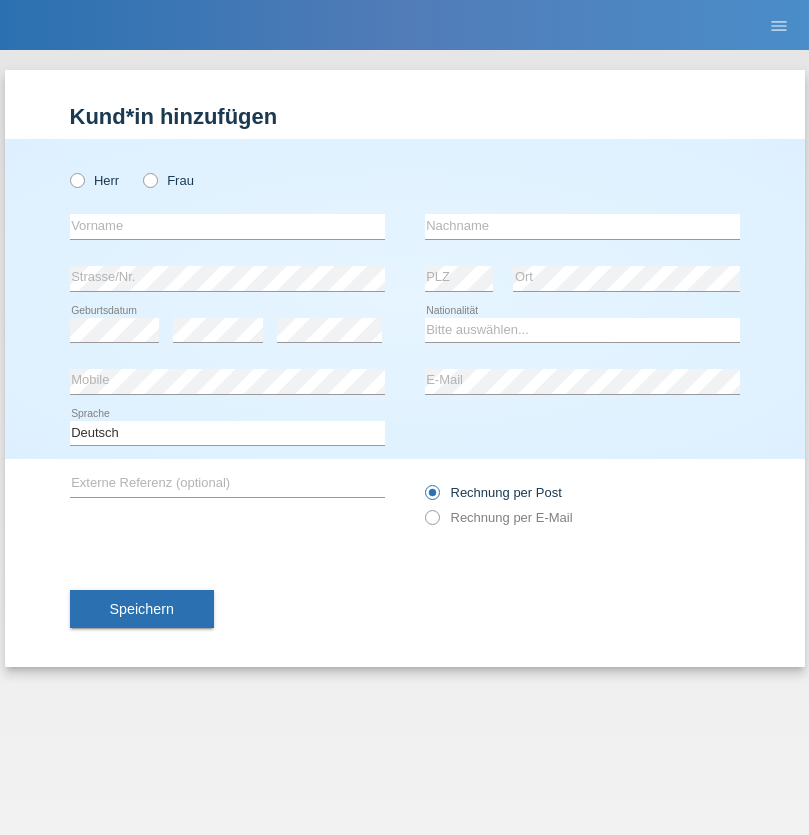 scroll, scrollTop: 0, scrollLeft: 0, axis: both 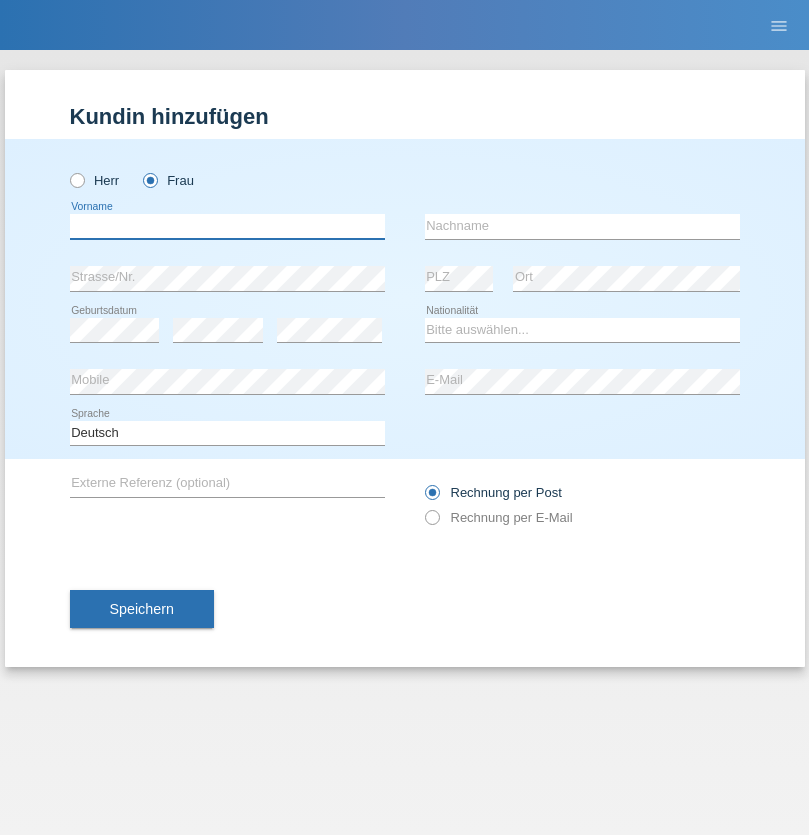 click at bounding box center (227, 226) 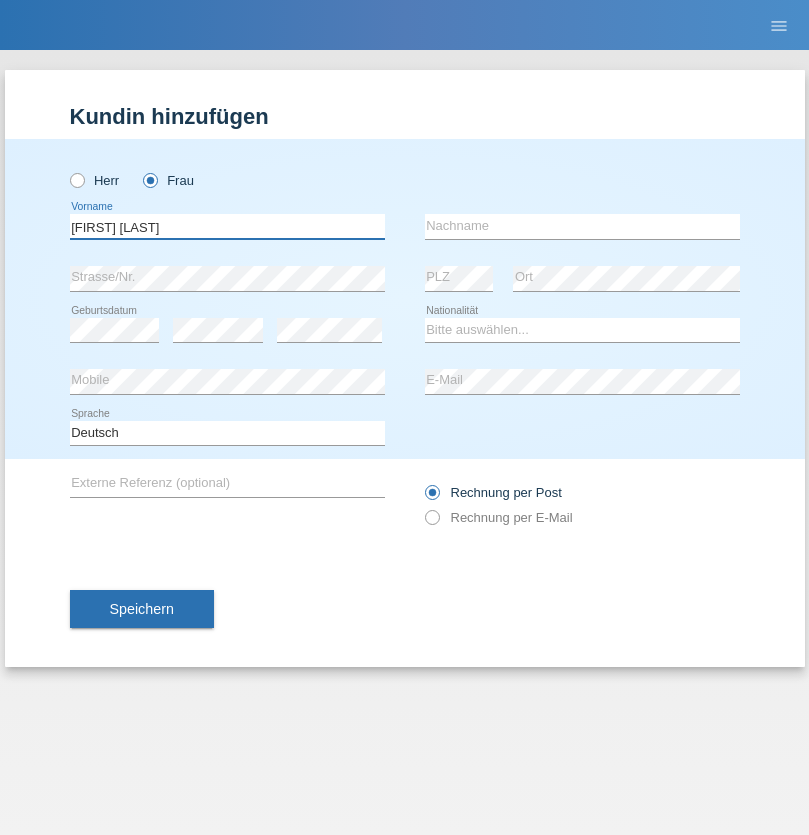 type on "[FIRST] [LAST]" 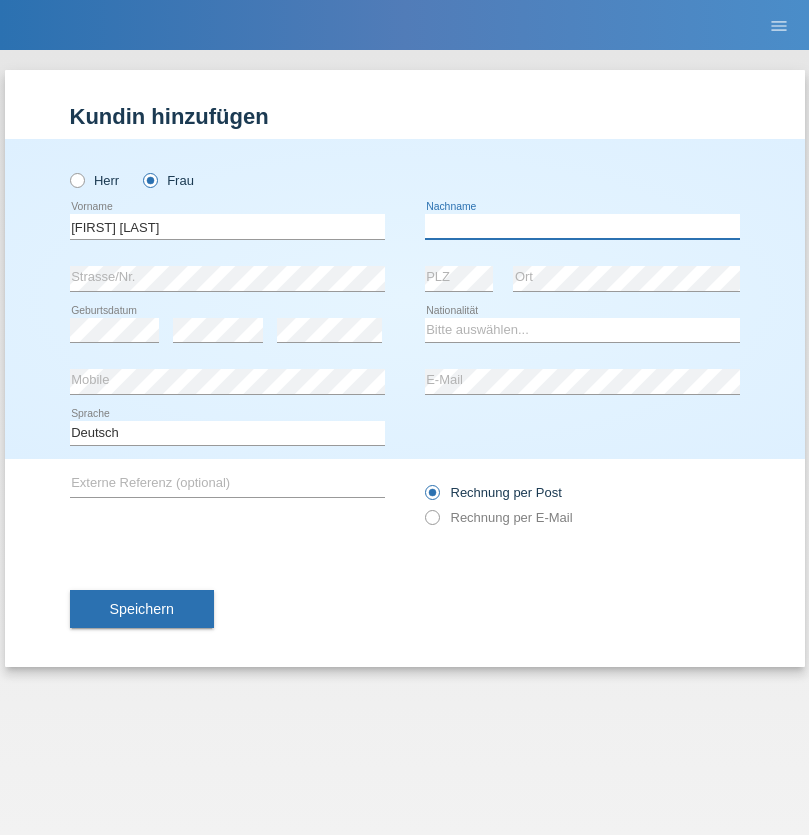 click at bounding box center (582, 226) 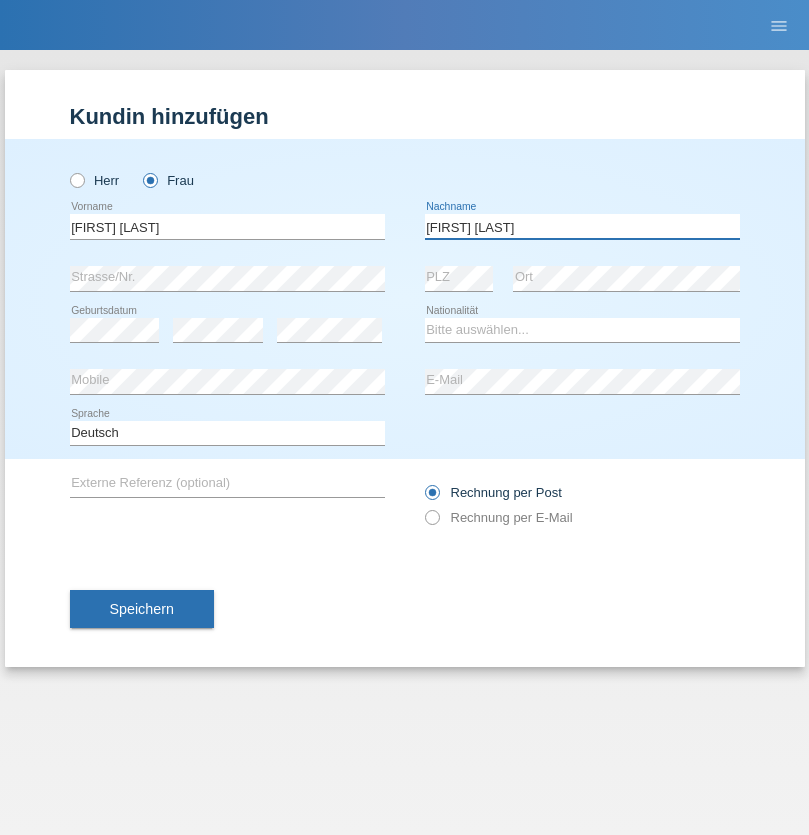 type on "[FIRST] [LAST]" 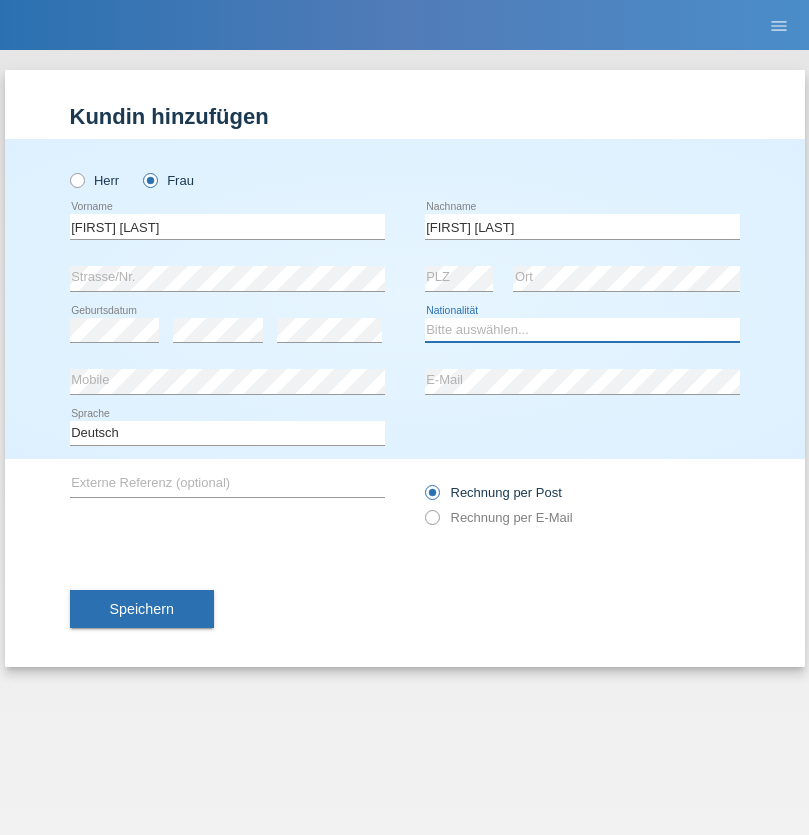 select on "CH" 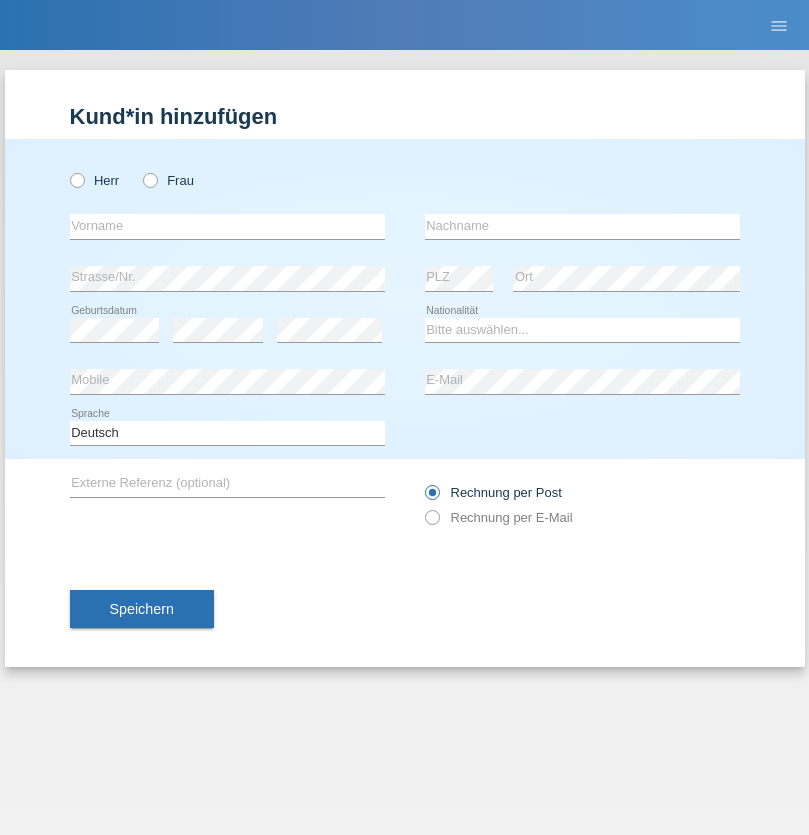 scroll, scrollTop: 0, scrollLeft: 0, axis: both 